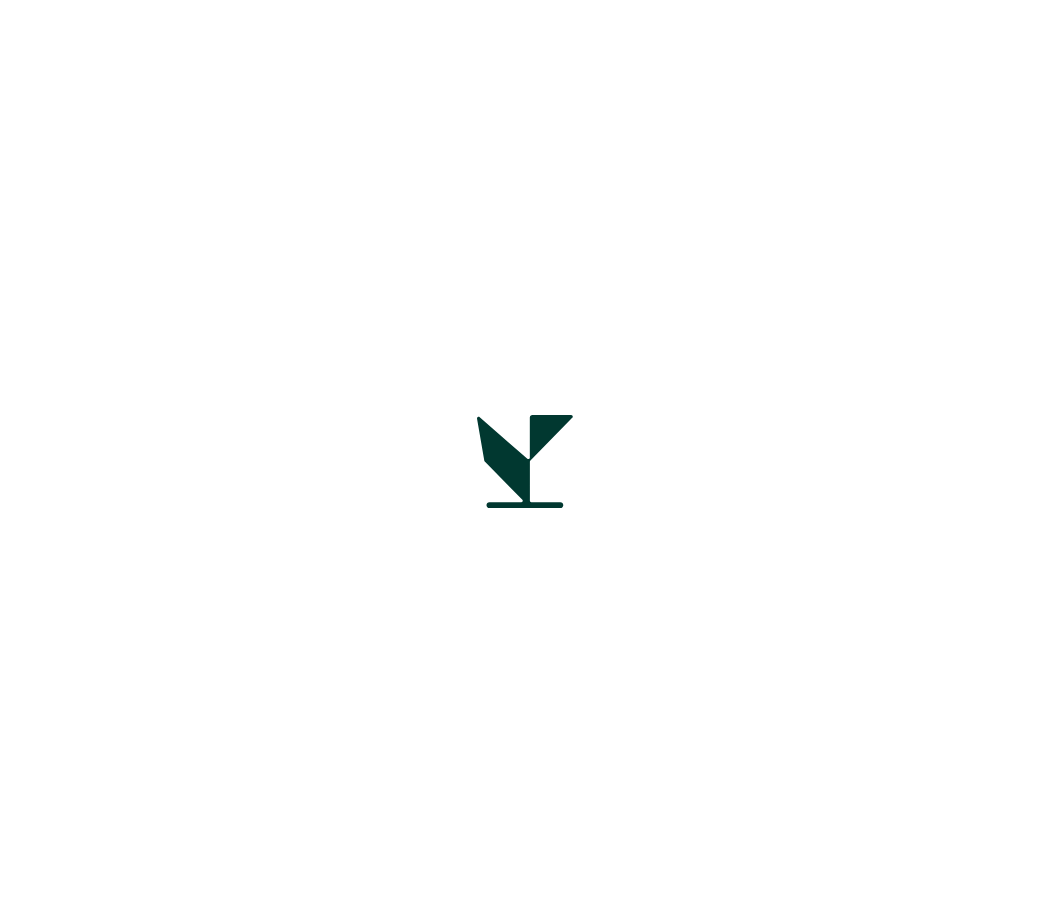 scroll, scrollTop: 0, scrollLeft: 0, axis: both 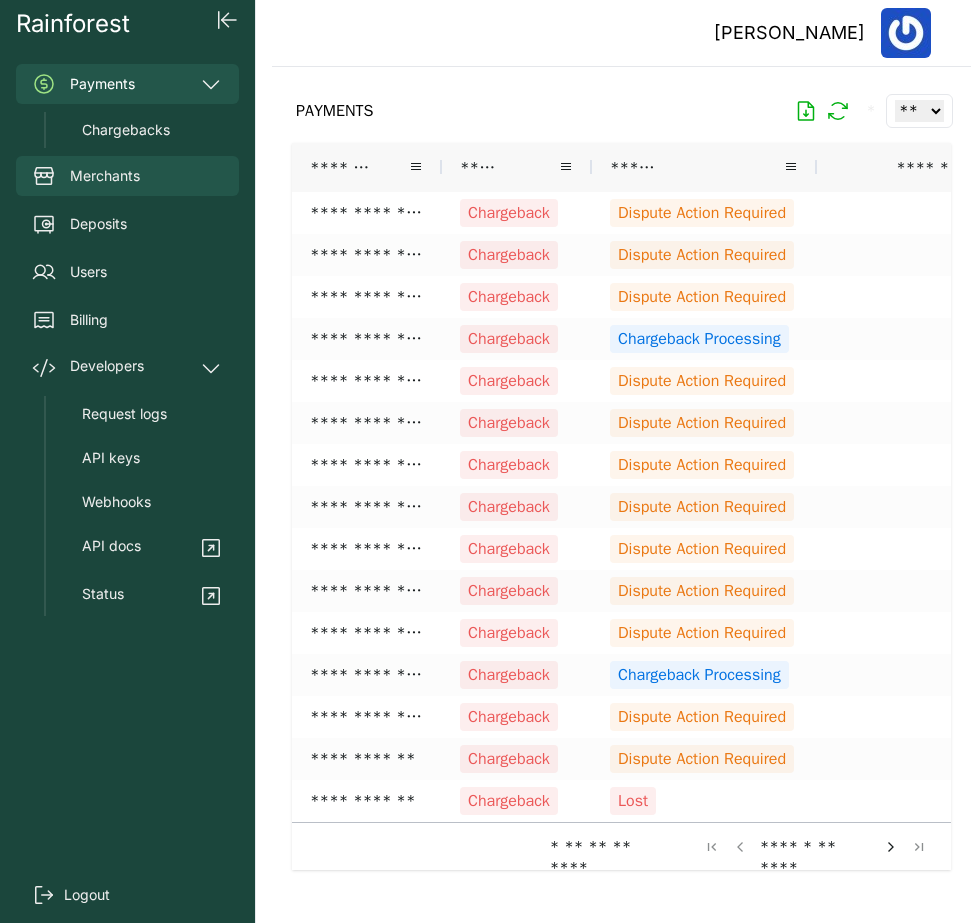 click on "Merchants" at bounding box center (105, 176) 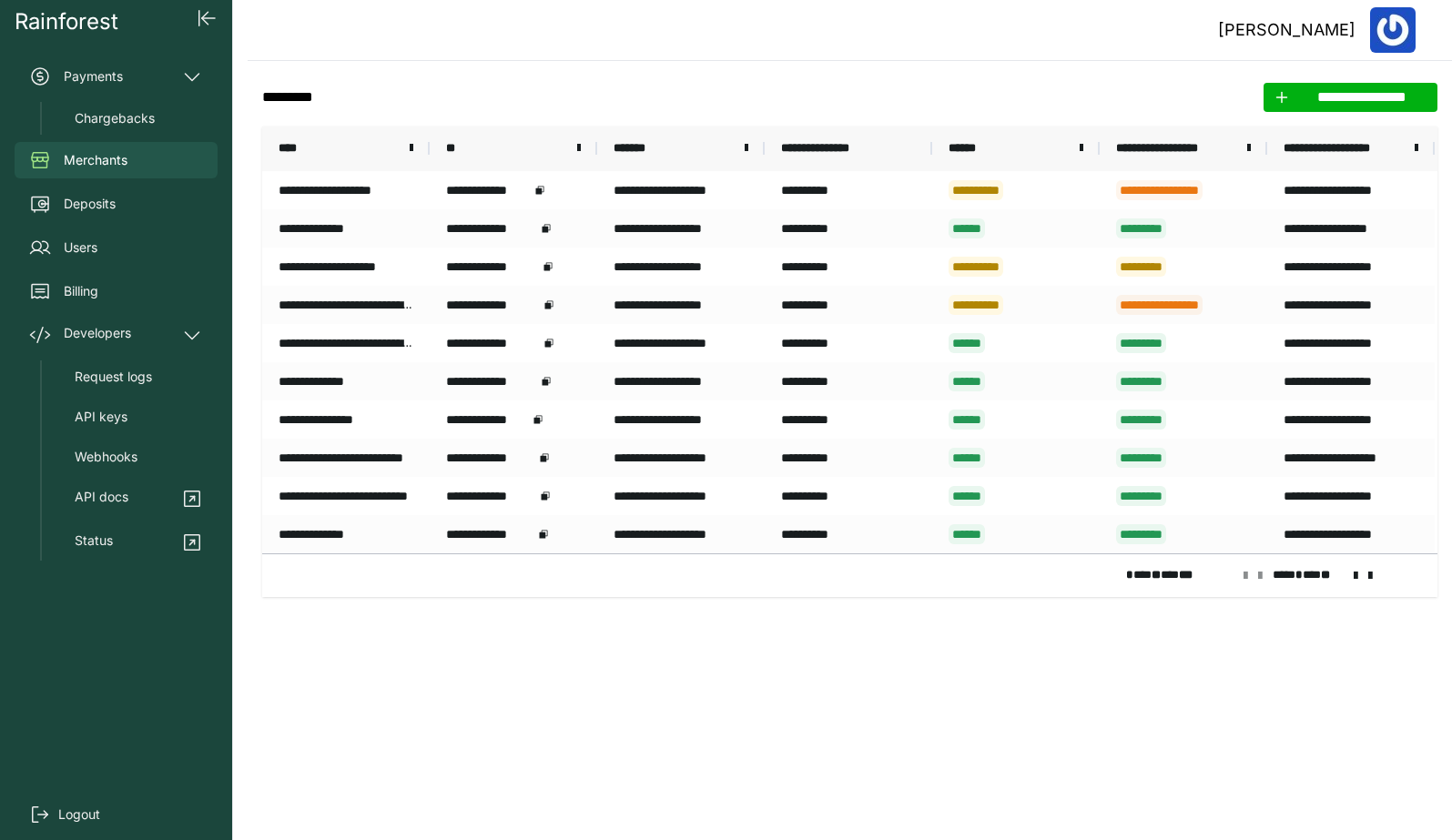 click at bounding box center (1356, 576) 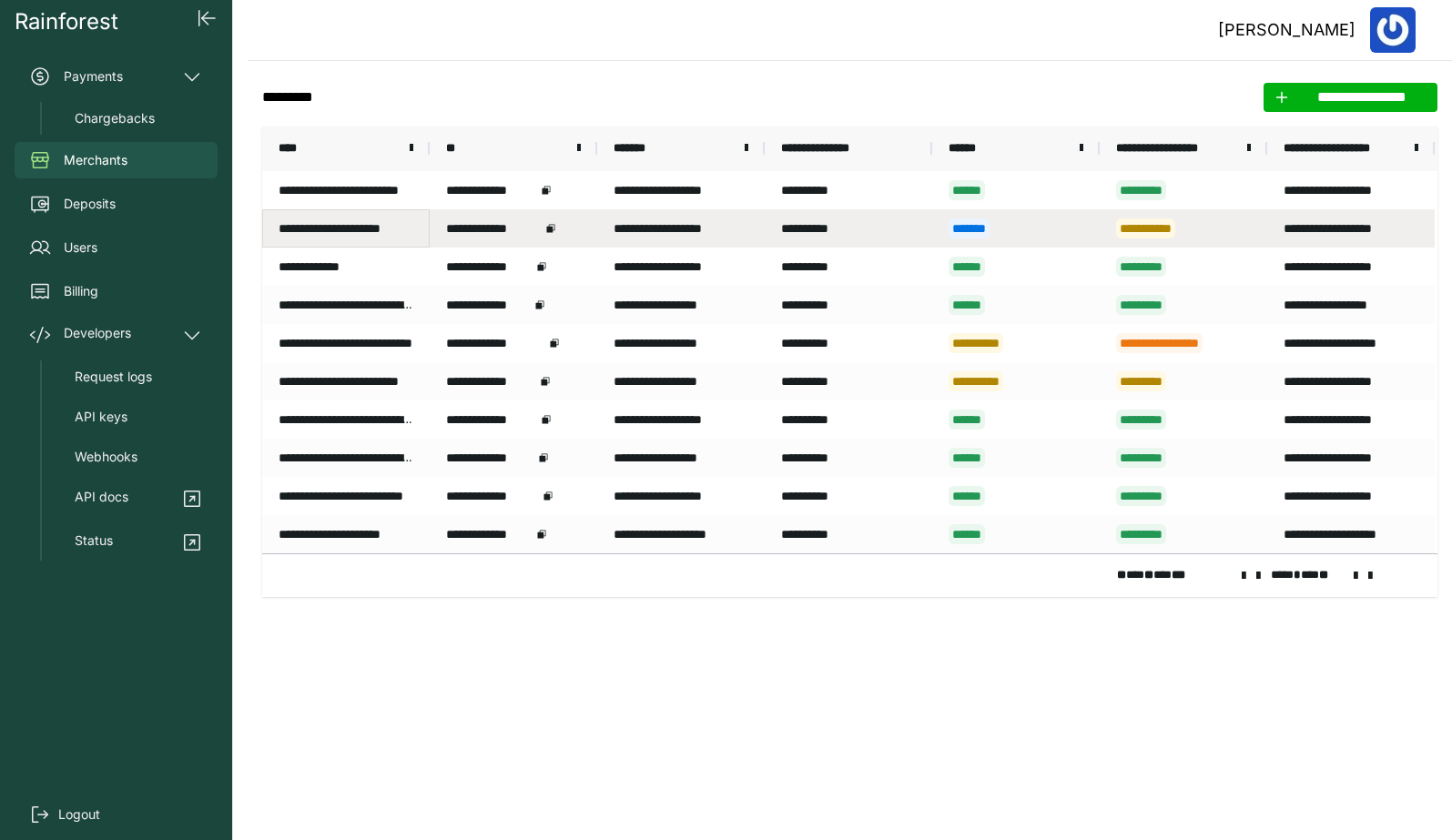 click on "**********" at bounding box center [346, 228] 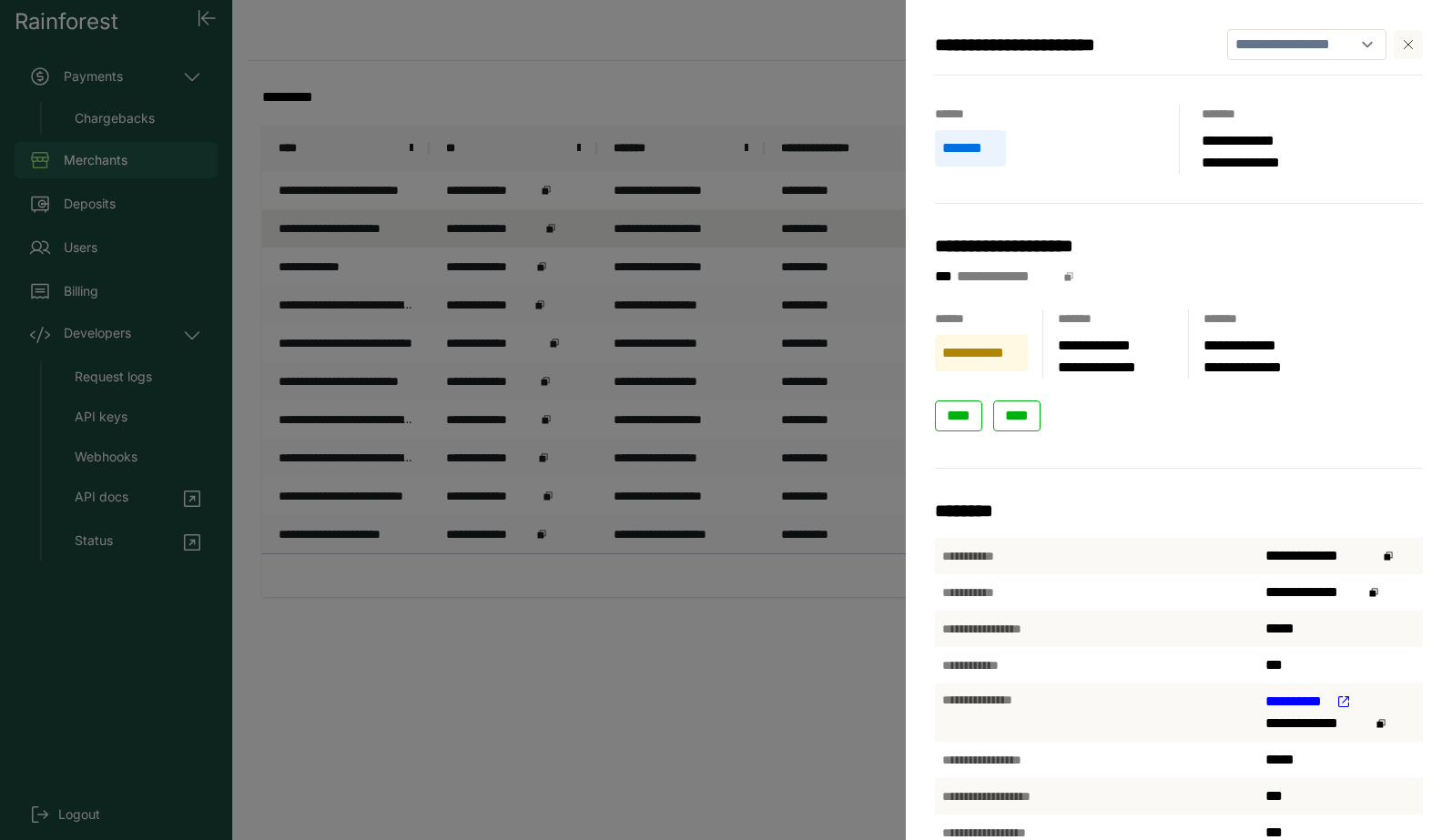 click 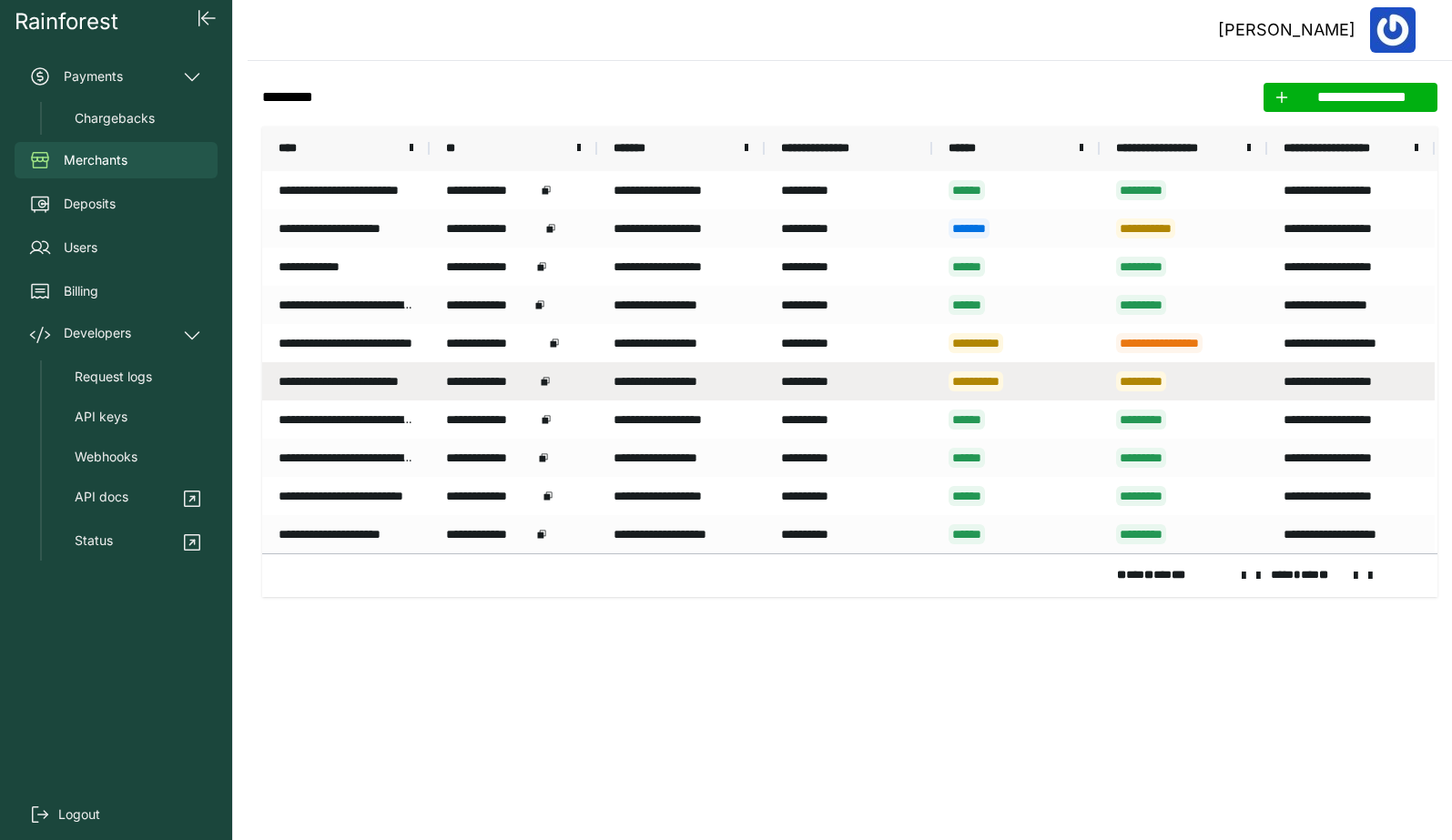 click on "**********" at bounding box center [848, 381] 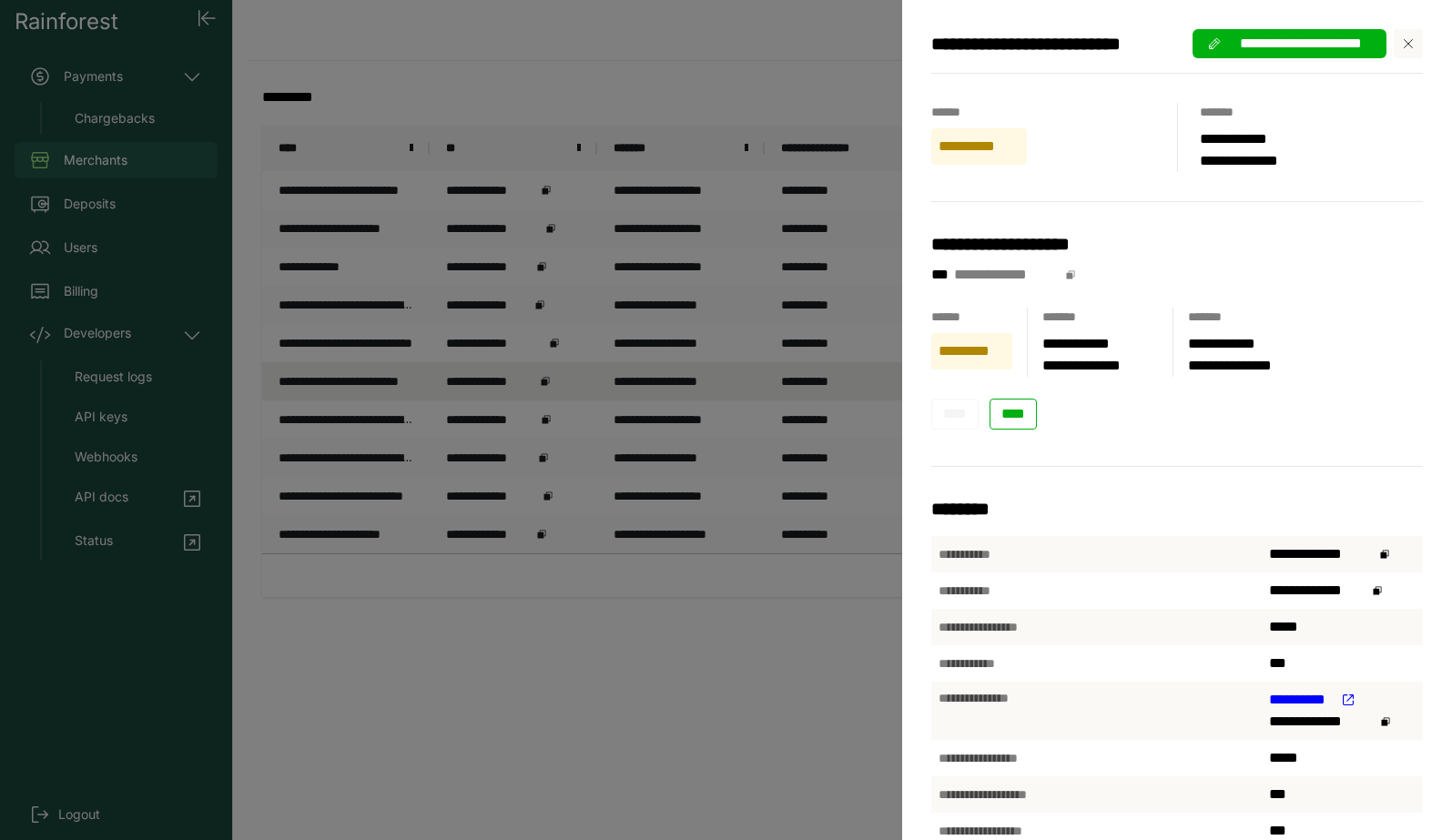click on "**********" at bounding box center [1047, 44] 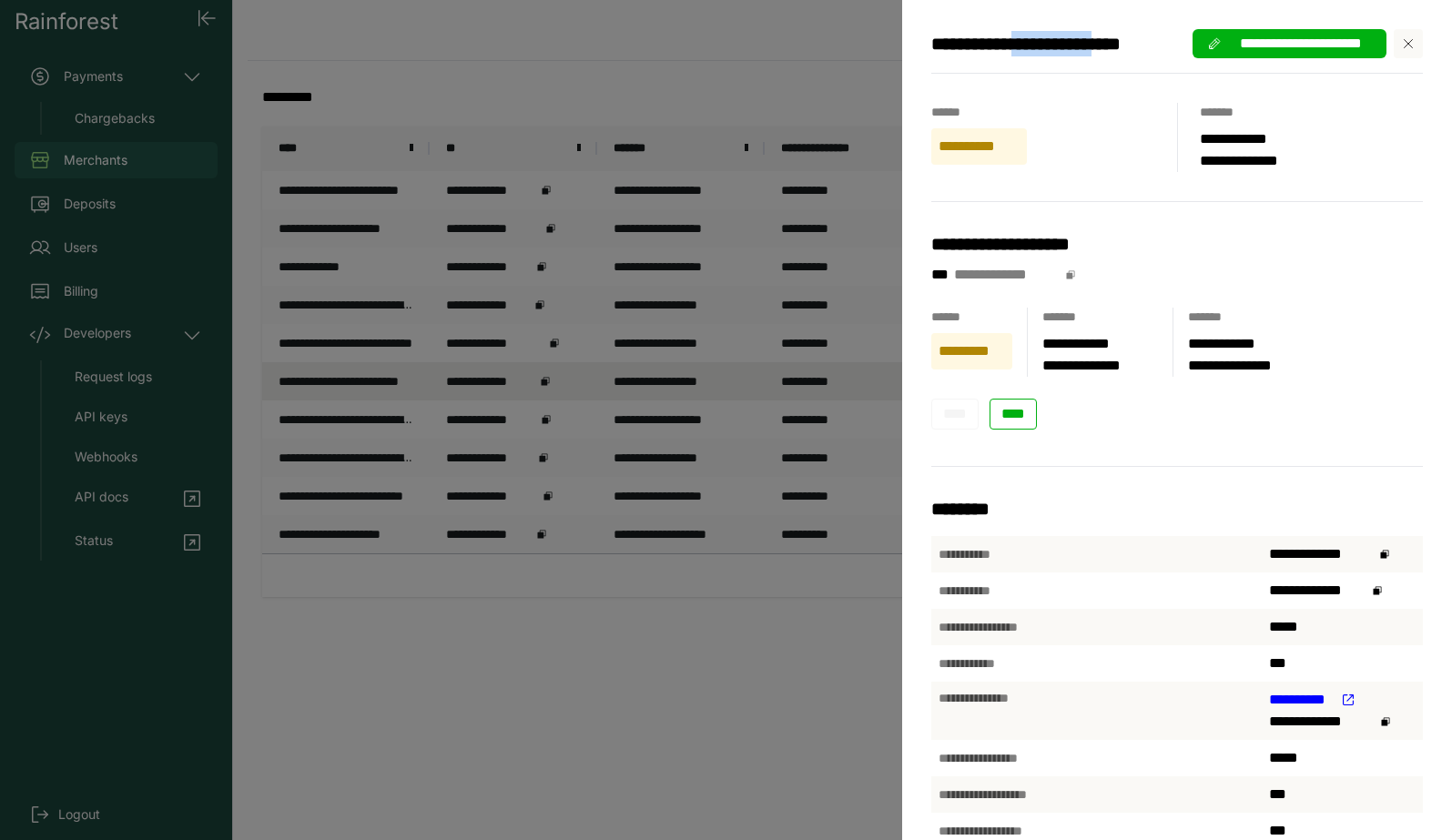 click on "**********" at bounding box center (1047, 44) 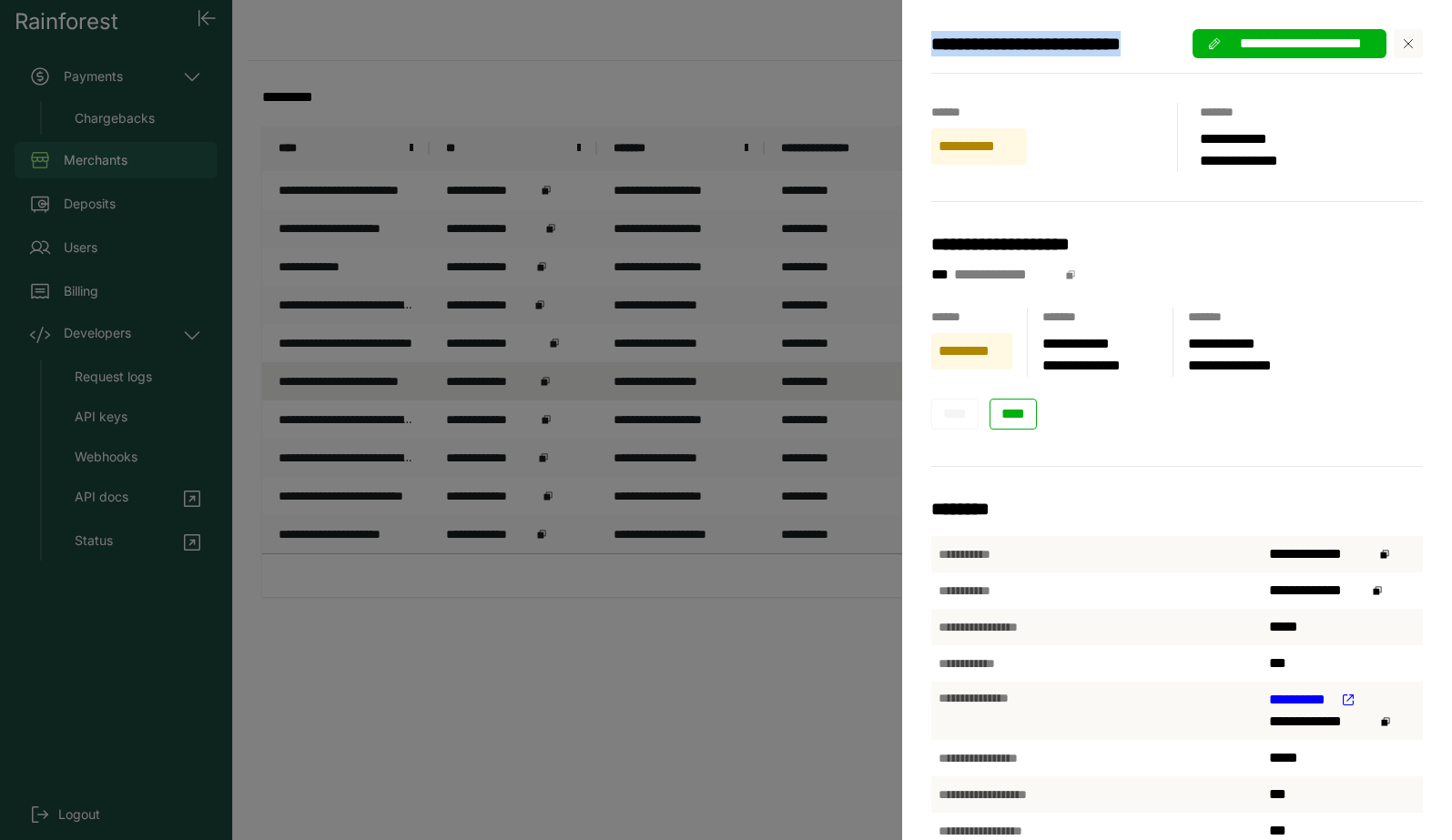 click on "**********" at bounding box center (1047, 44) 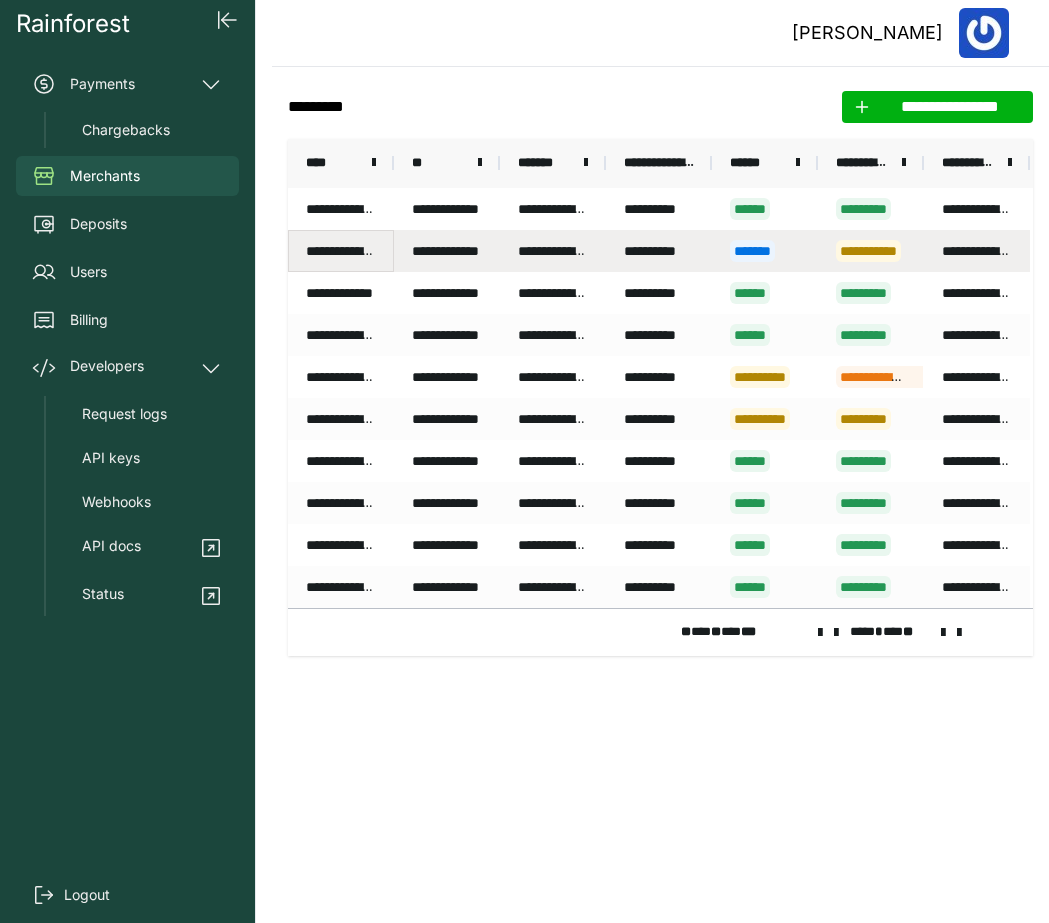 click on "**********" at bounding box center [341, 251] 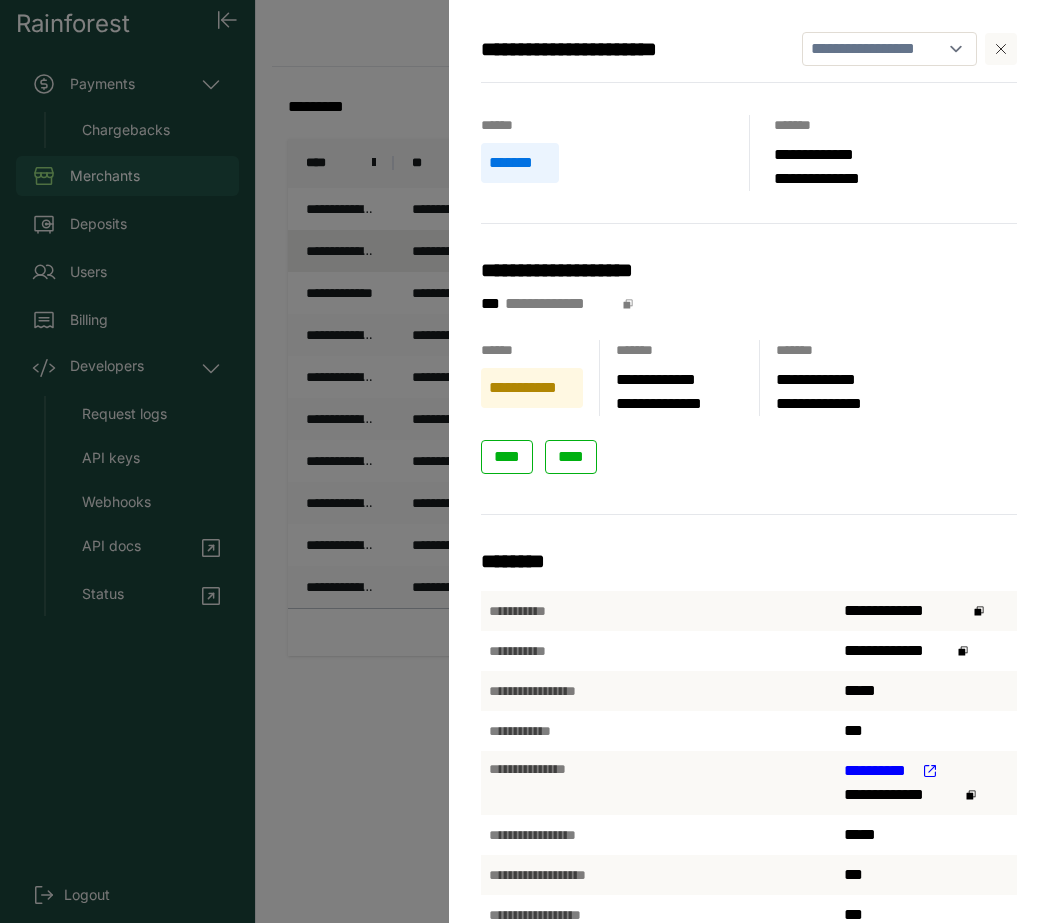 click on "**********" at bounding box center [600, 49] 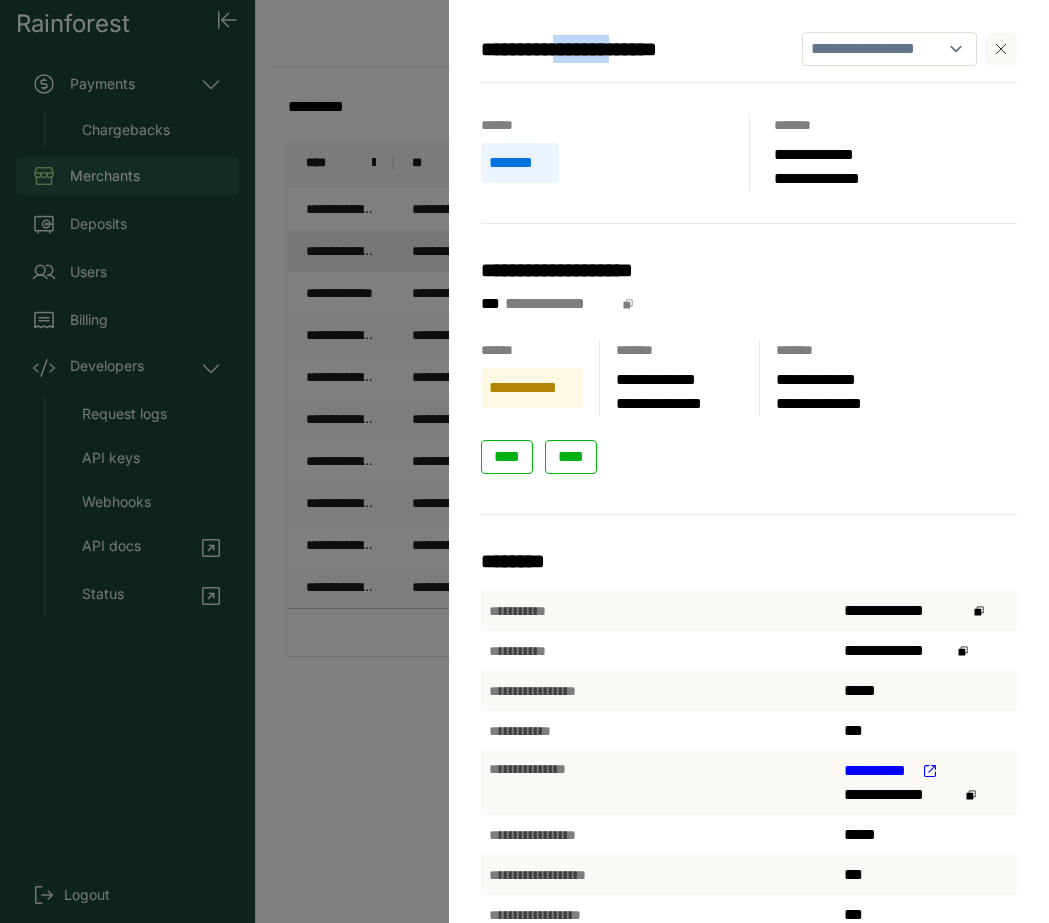 click on "**********" at bounding box center [600, 49] 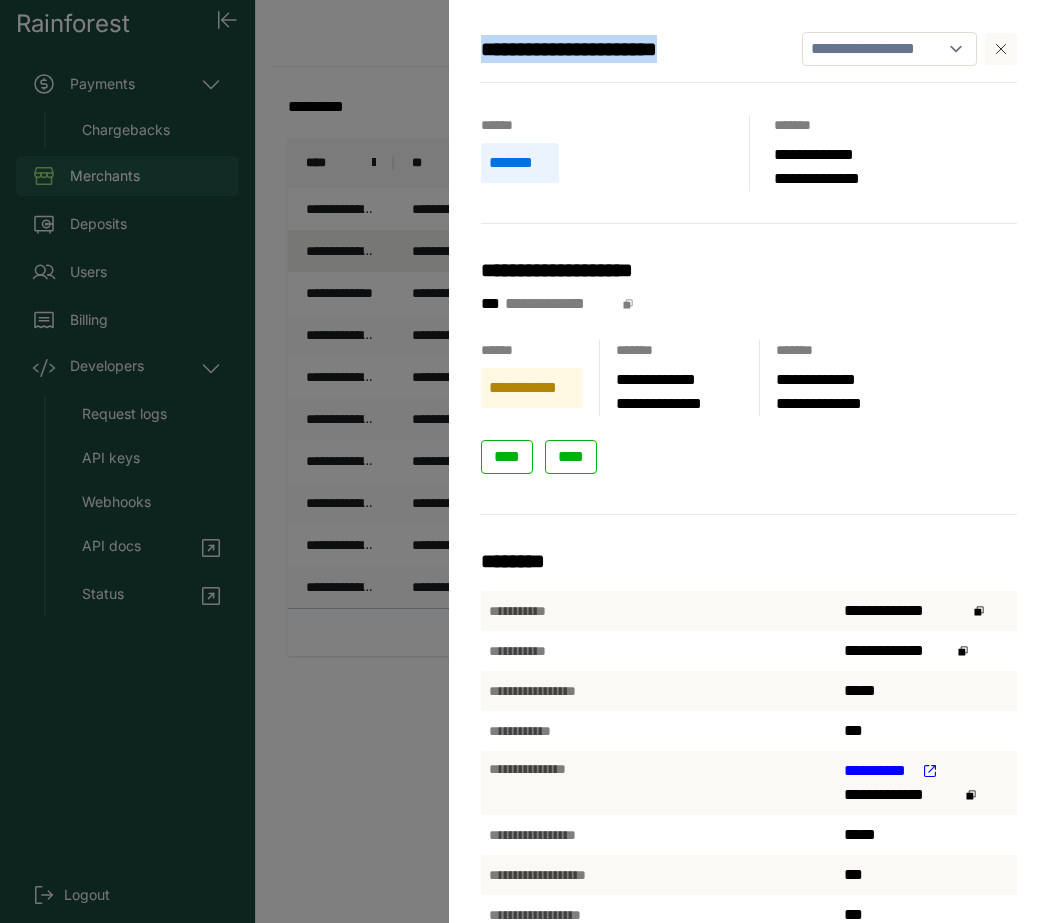 click on "**********" at bounding box center (600, 49) 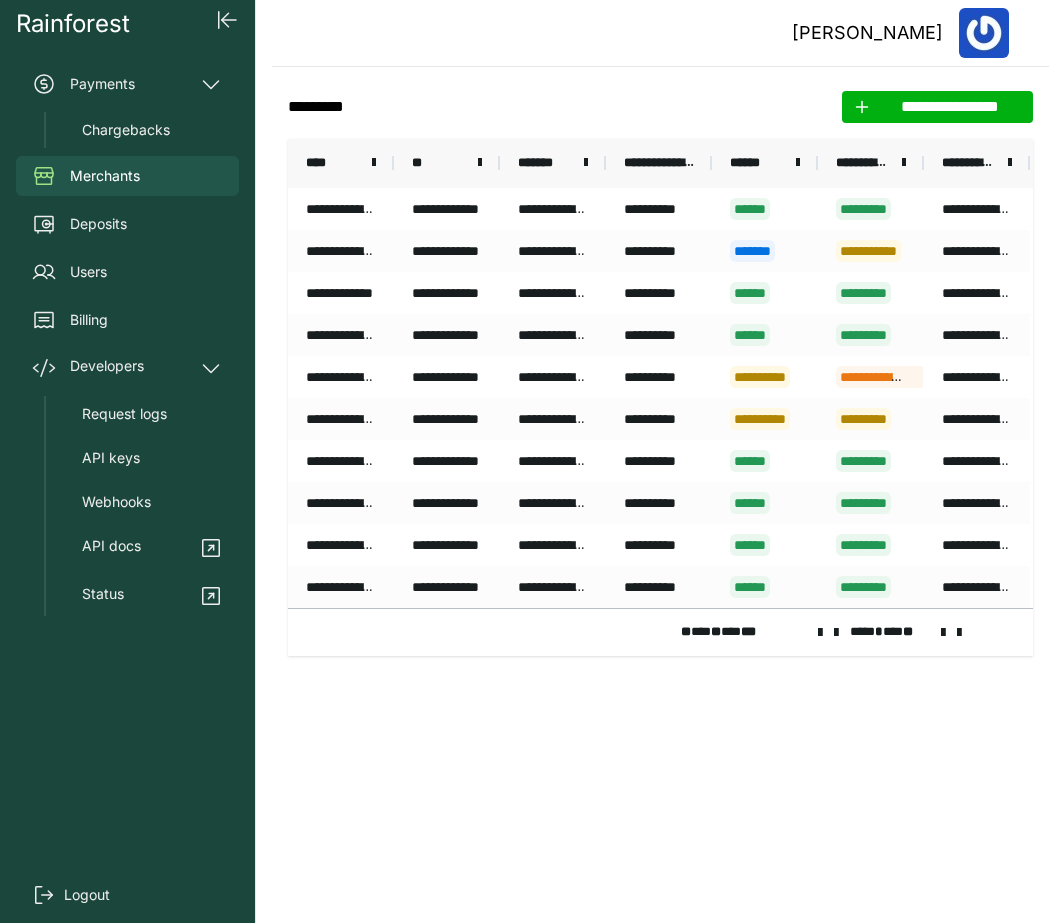 click at bounding box center [836, 633] 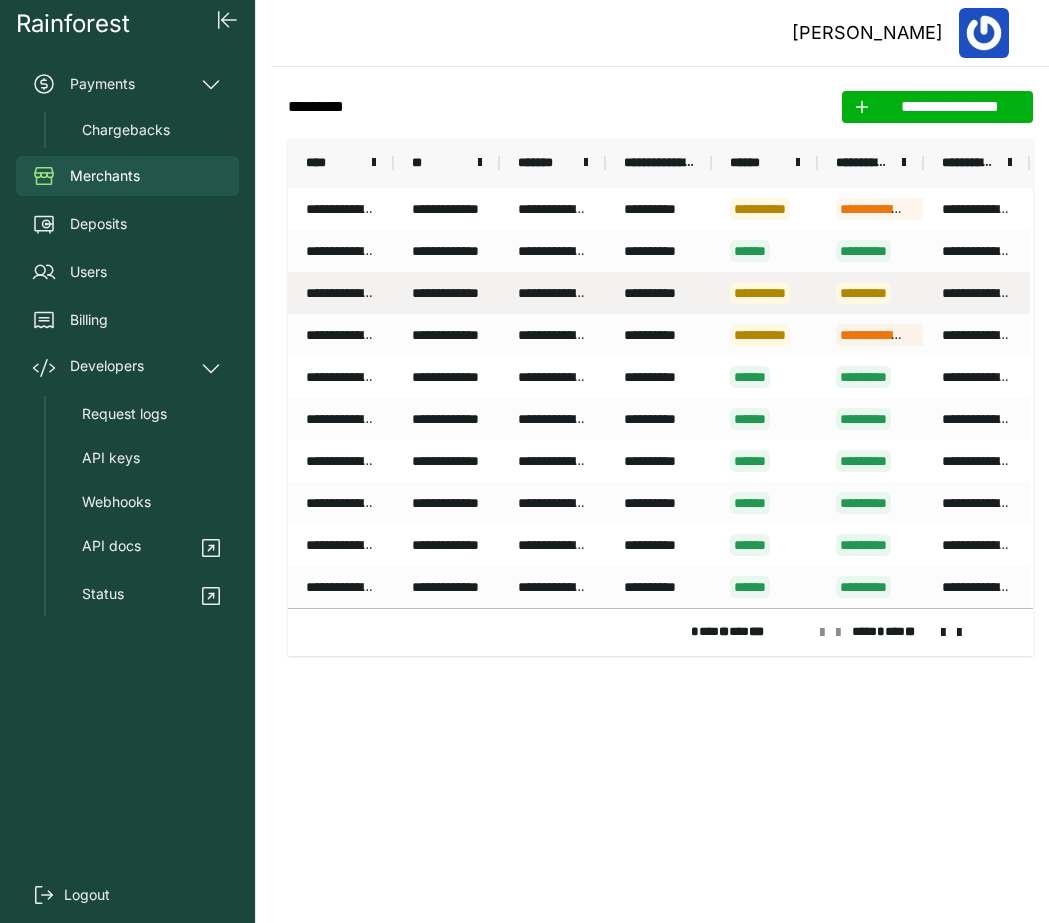 click on "**********" at bounding box center [341, 293] 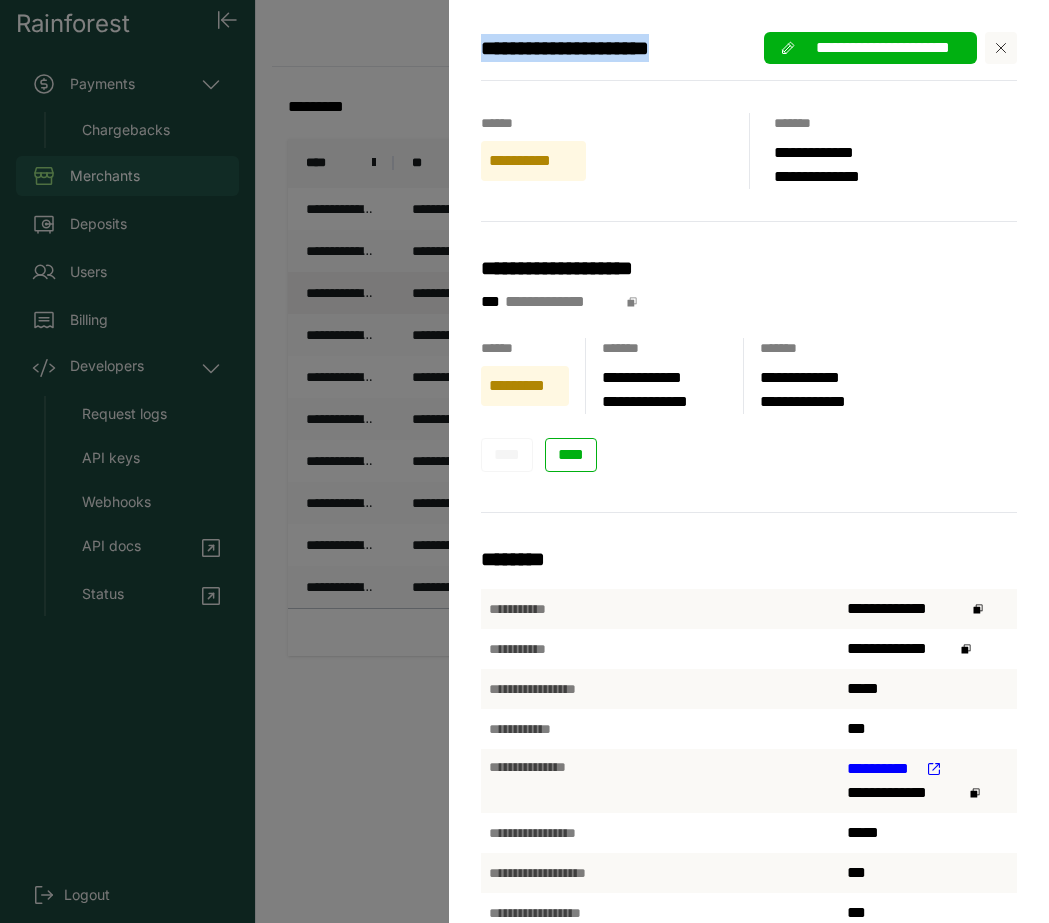 drag, startPoint x: 555, startPoint y: 53, endPoint x: 438, endPoint y: 48, distance: 117.10679 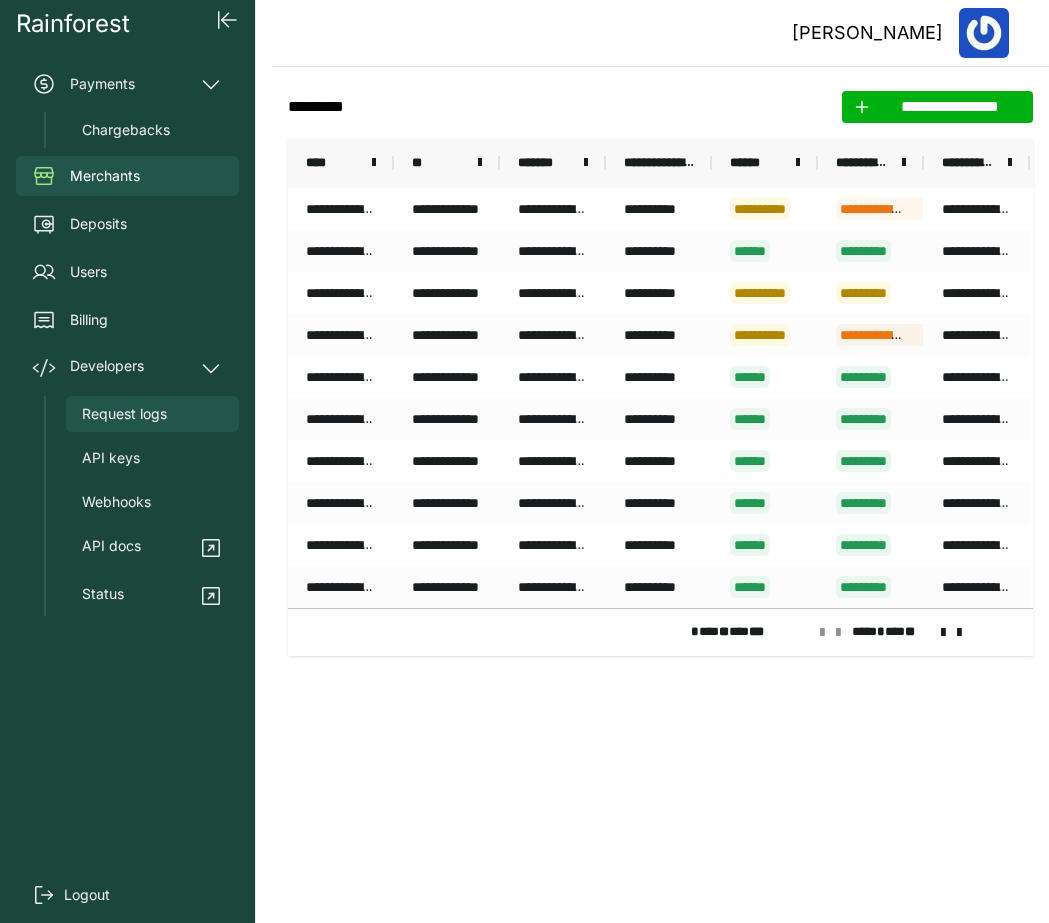 copy on "**********" 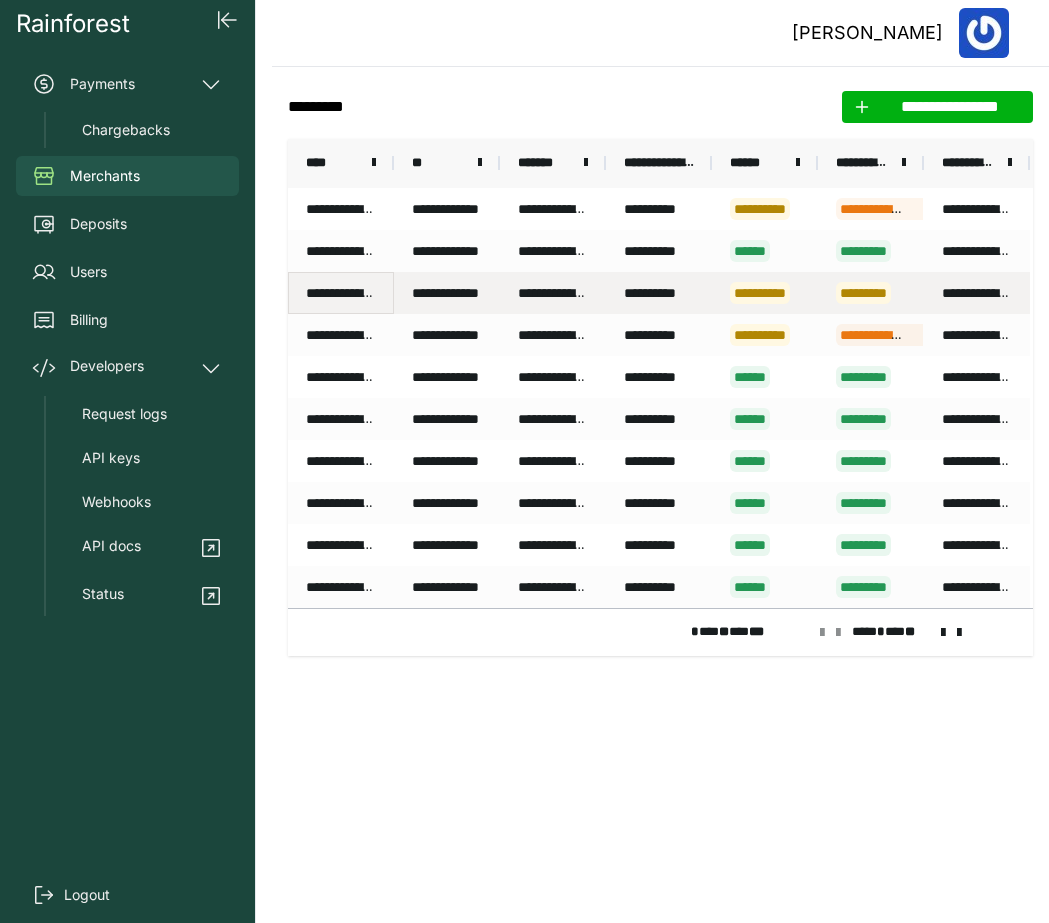 click on "**********" at bounding box center (341, 293) 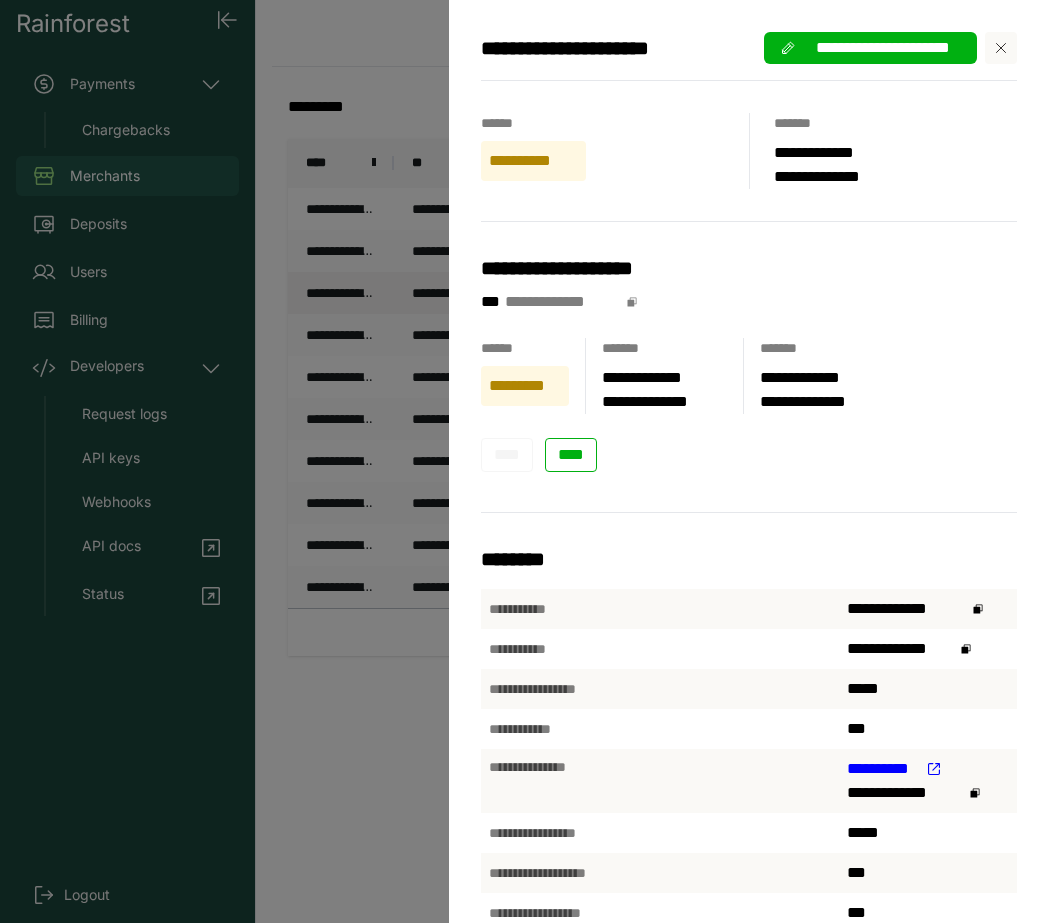 click on "**********" at bounding box center (749, 56) 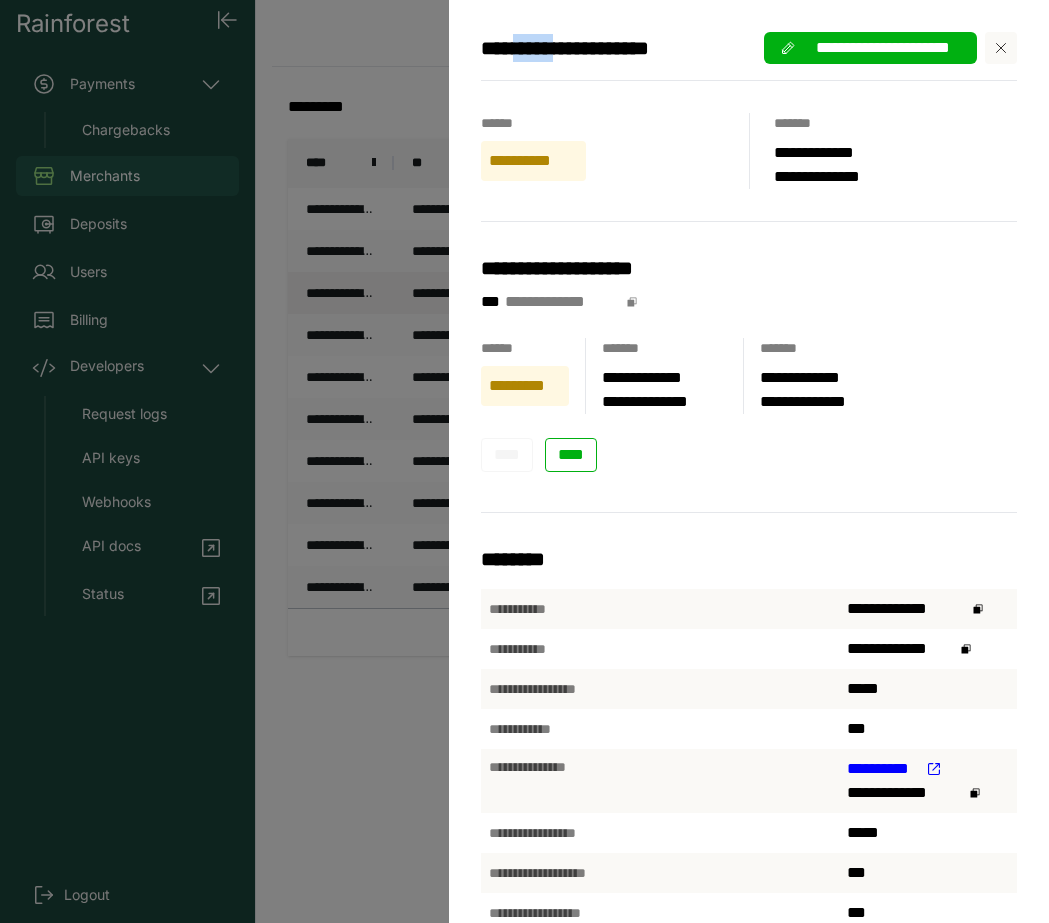 click on "**********" at bounding box center [595, 48] 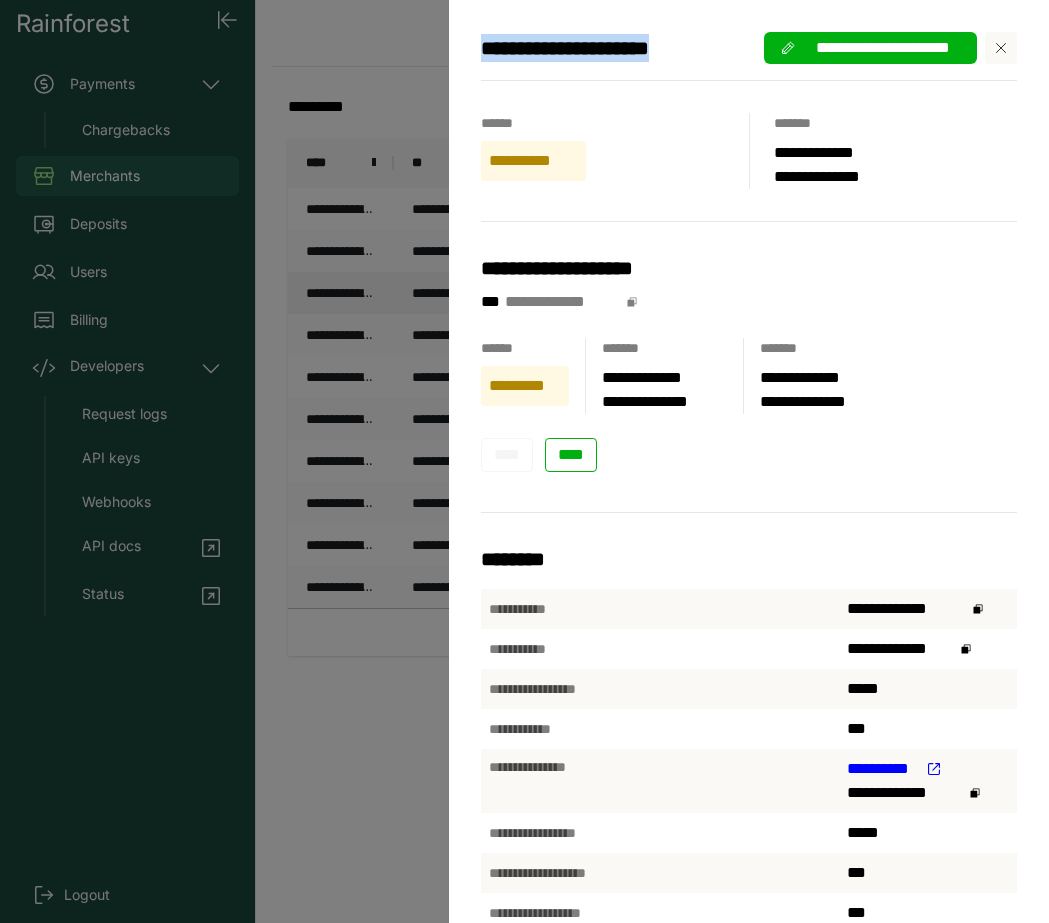 click on "**********" at bounding box center (595, 48) 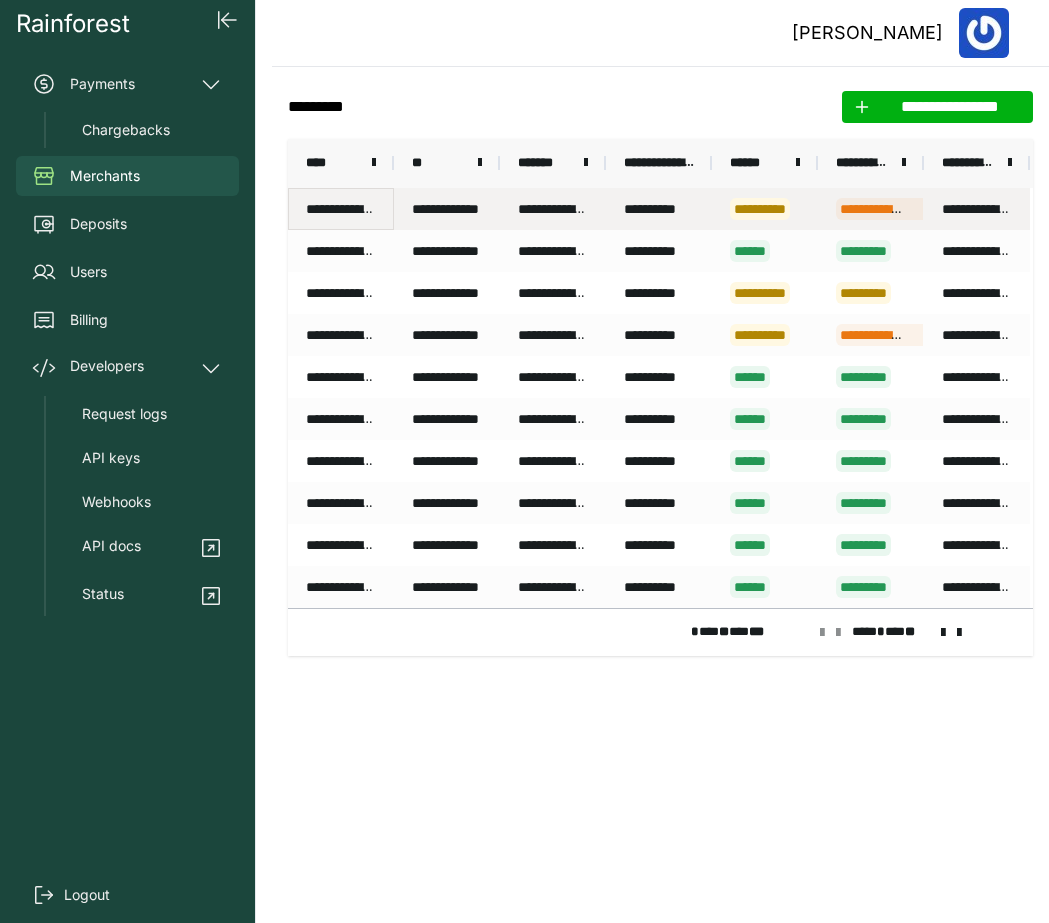 click on "**********" at bounding box center [341, 209] 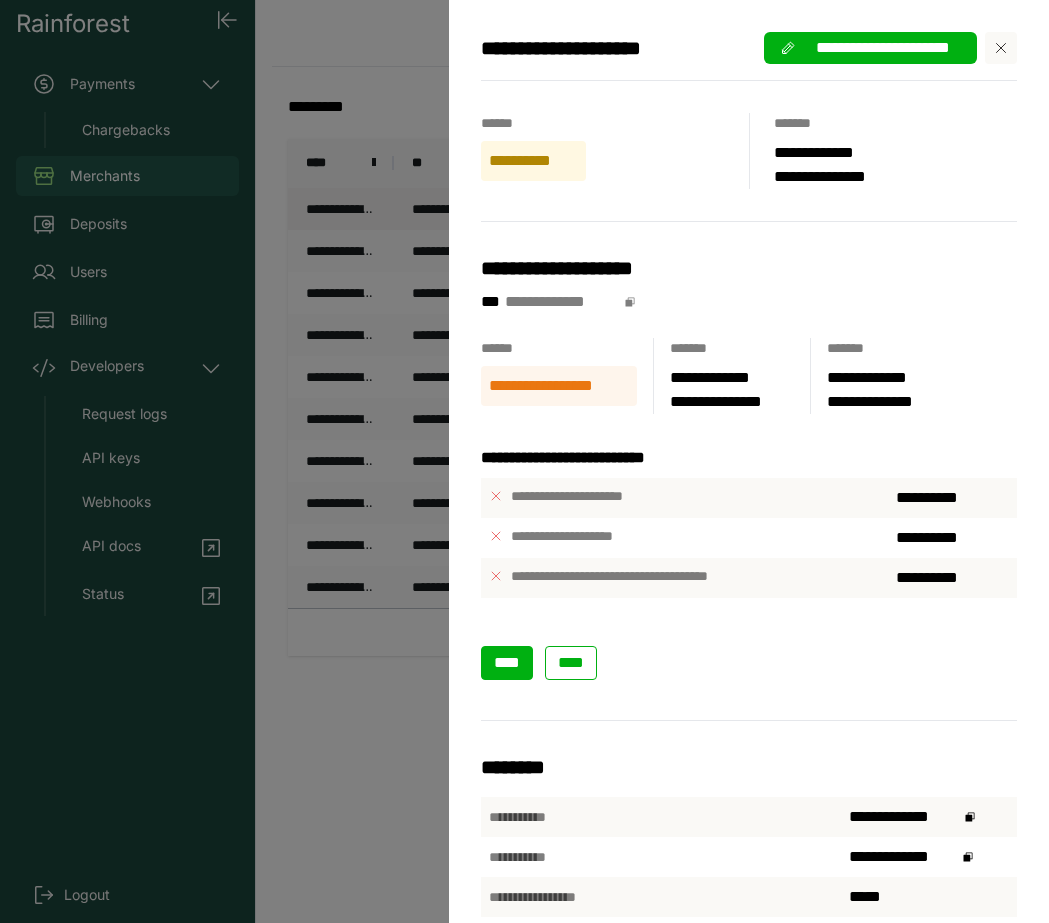 click on "****" at bounding box center (507, 662) 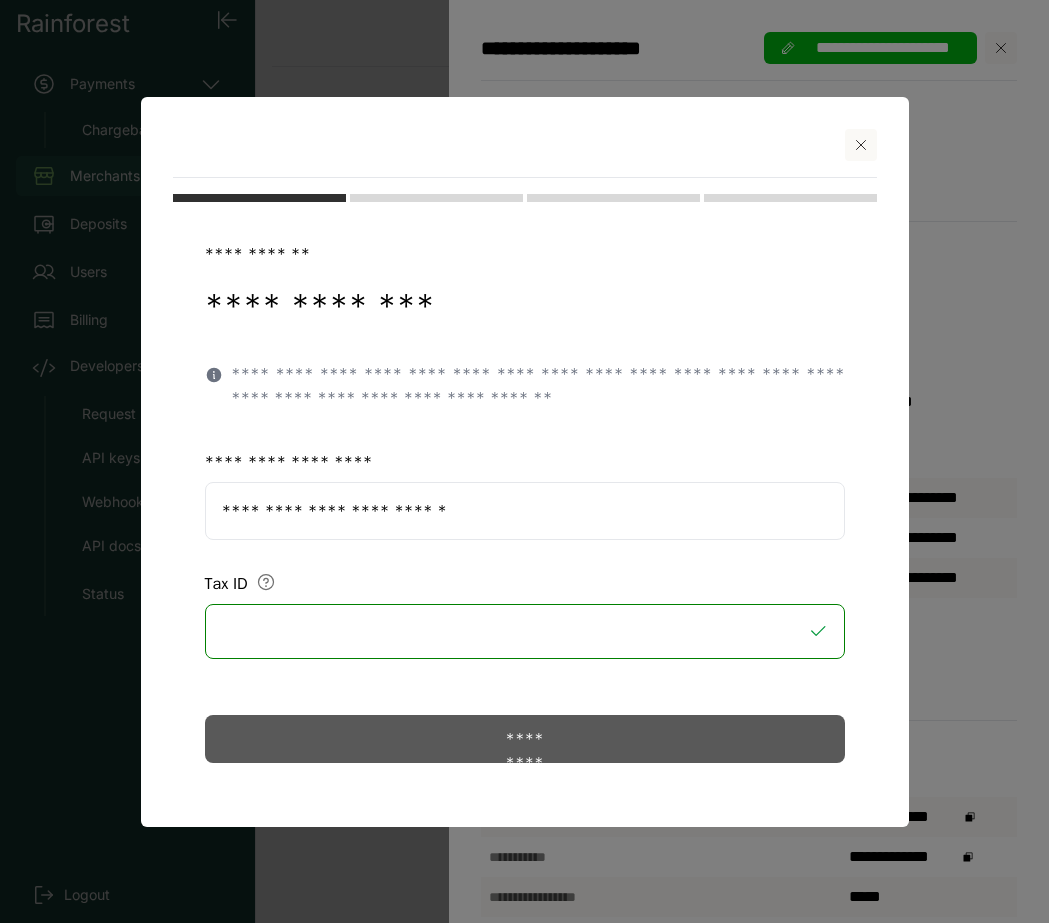 click on "*********" at bounding box center [525, 739] 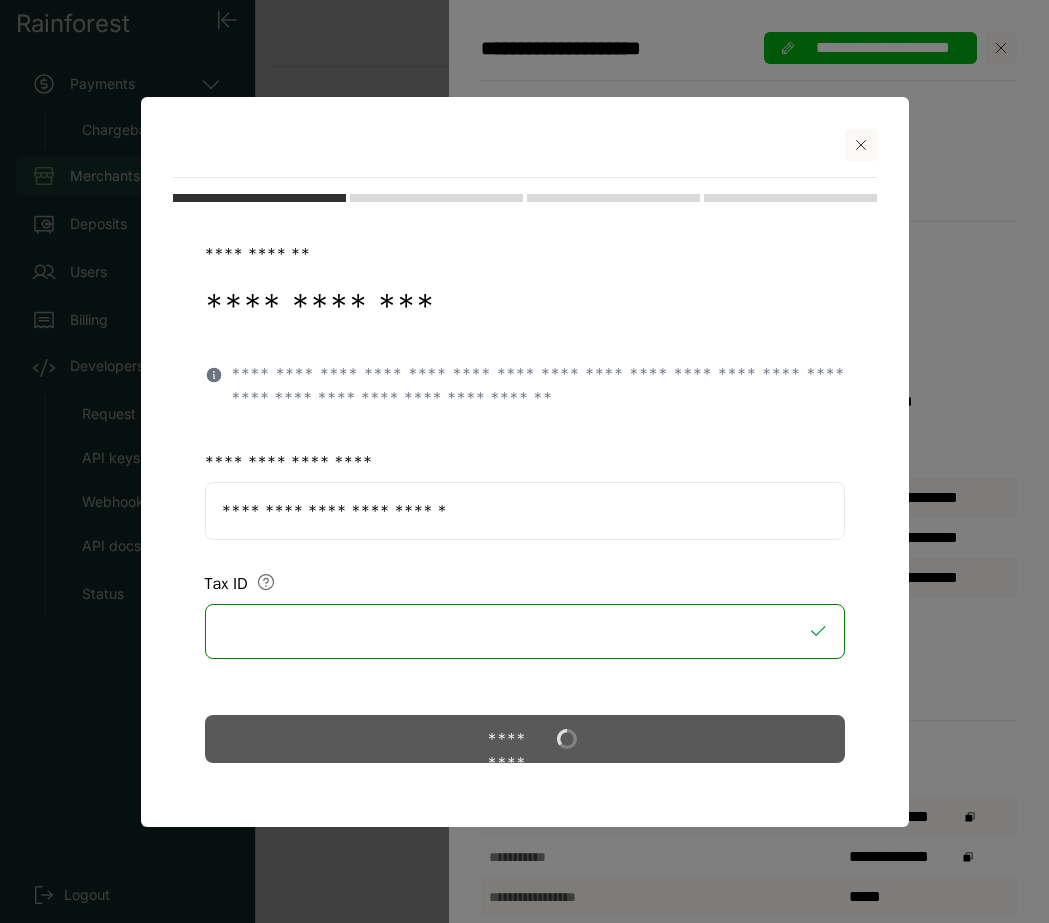 select on "**" 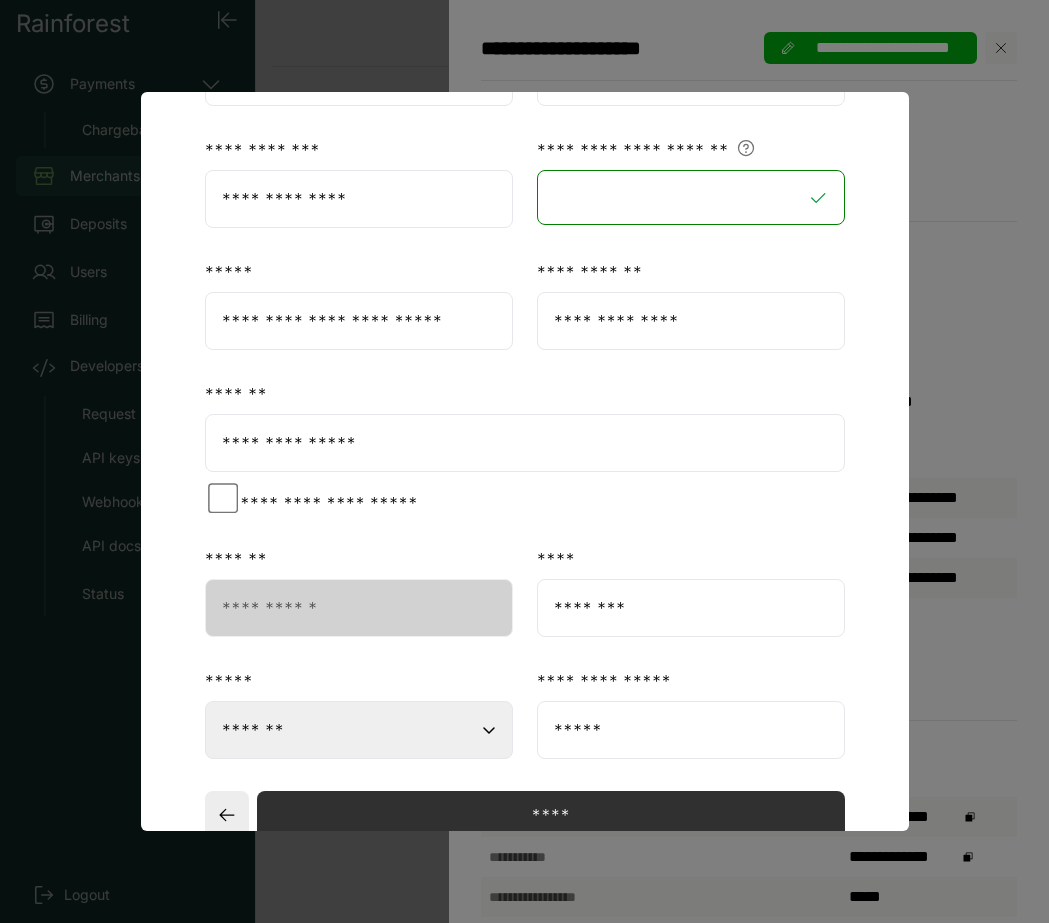 scroll, scrollTop: 506, scrollLeft: 0, axis: vertical 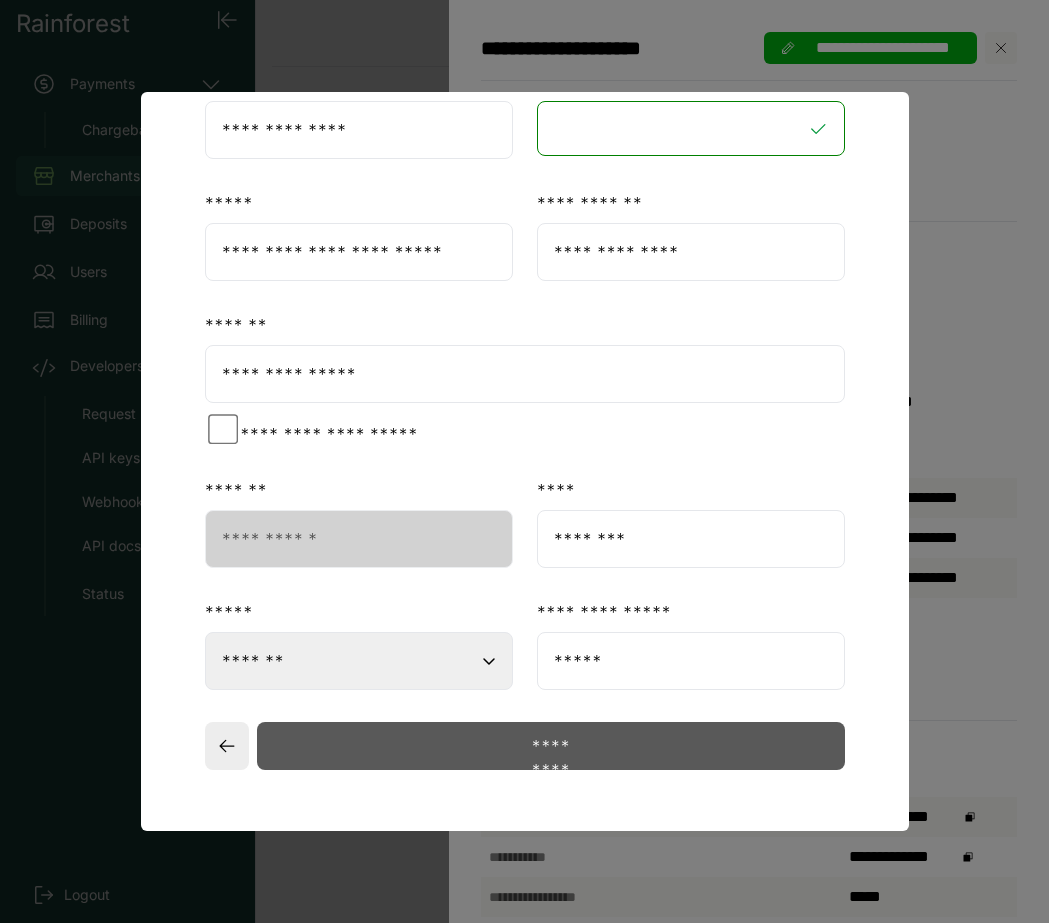 click on "*********" 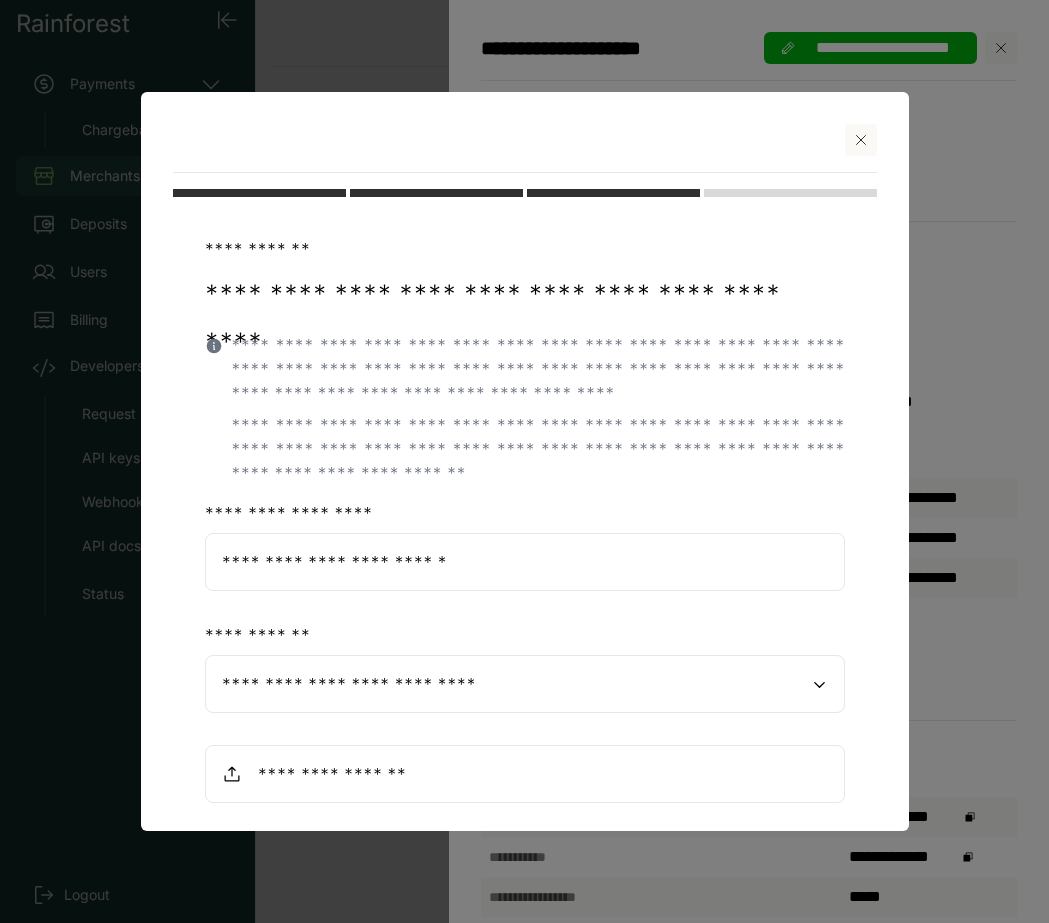 scroll, scrollTop: 116, scrollLeft: 0, axis: vertical 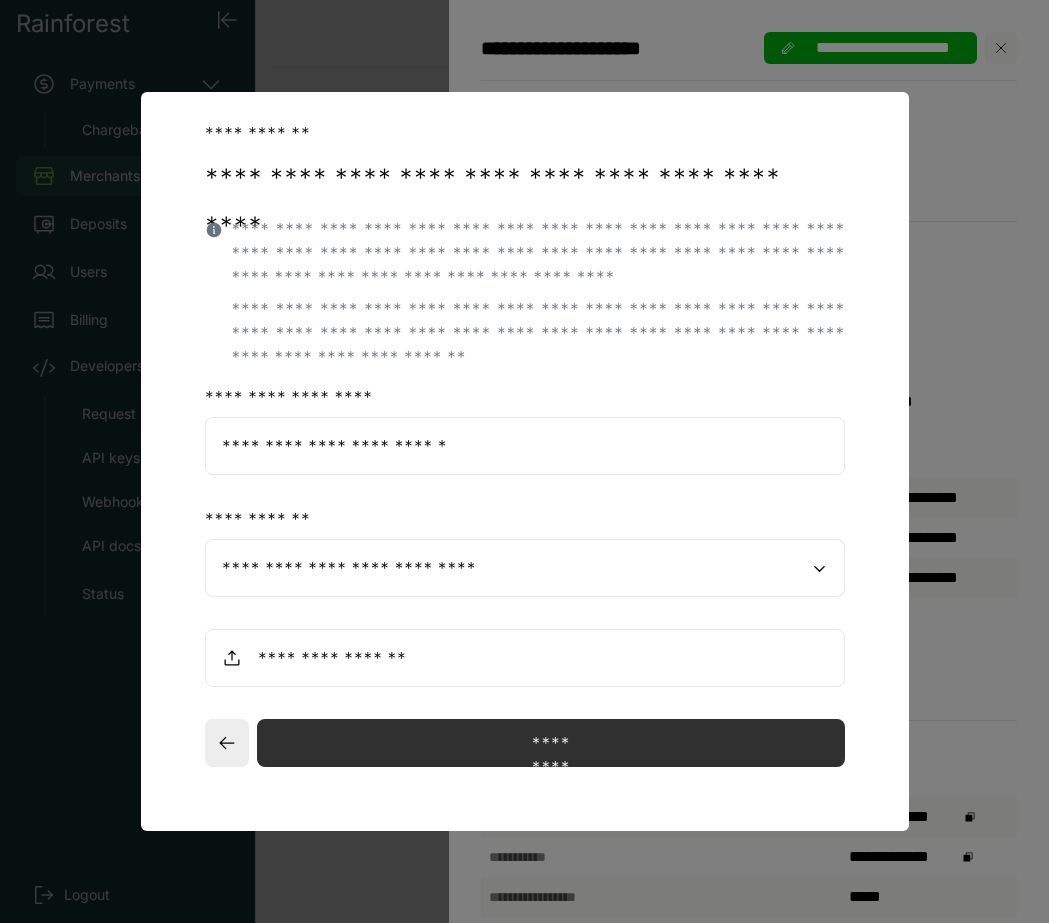 click at bounding box center (525, 658) 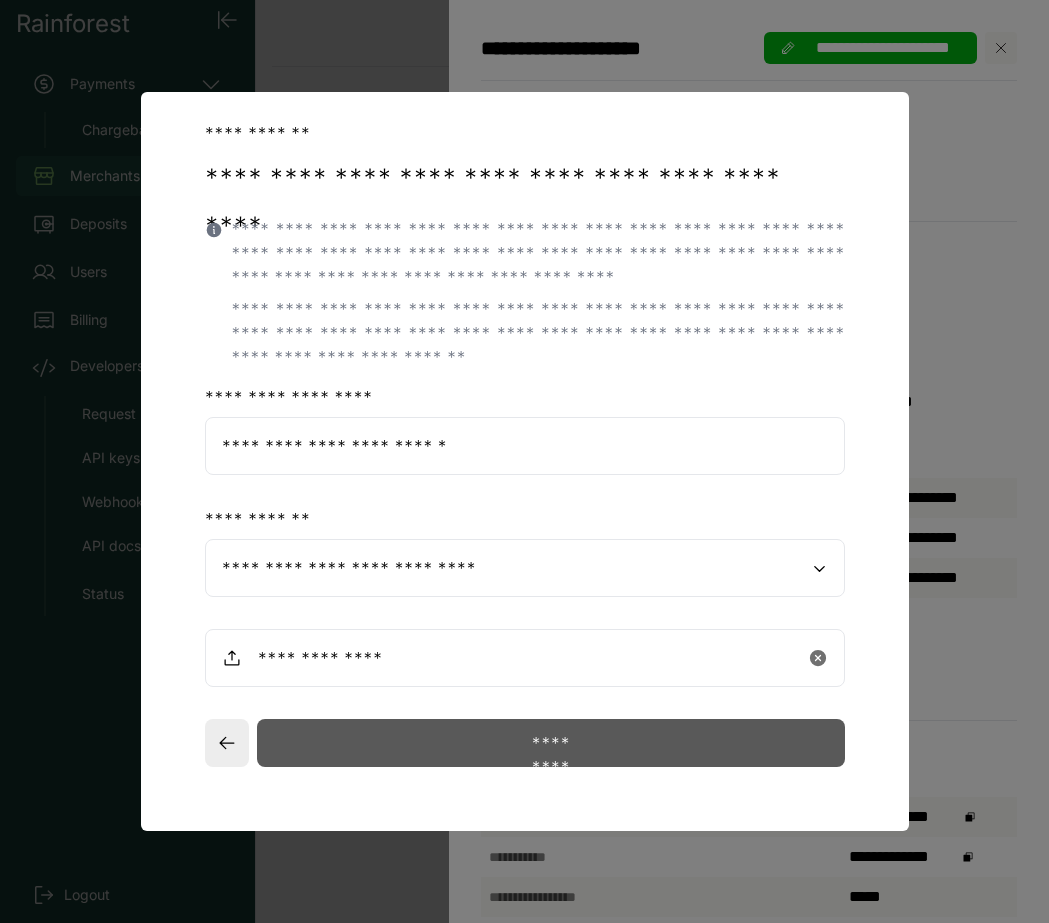 click on "*********" at bounding box center (551, 743) 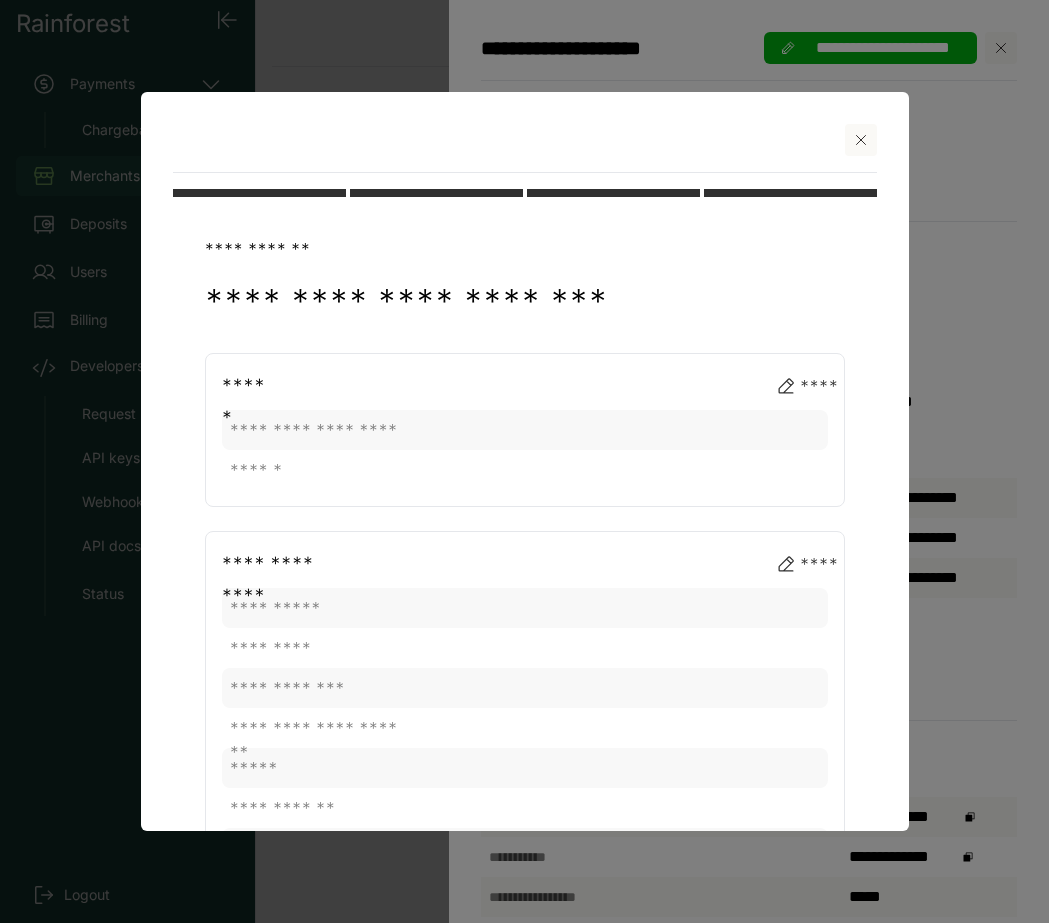 scroll, scrollTop: 576, scrollLeft: 0, axis: vertical 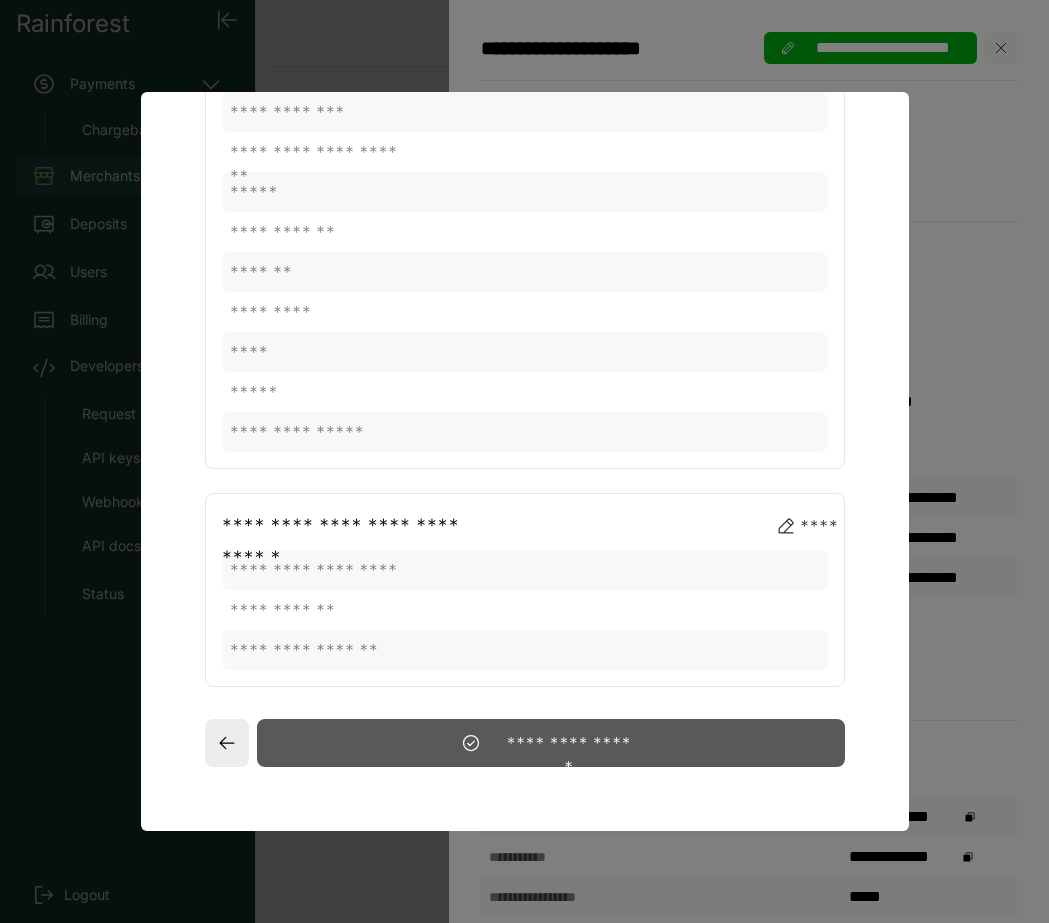 click on "**********" at bounding box center (551, 743) 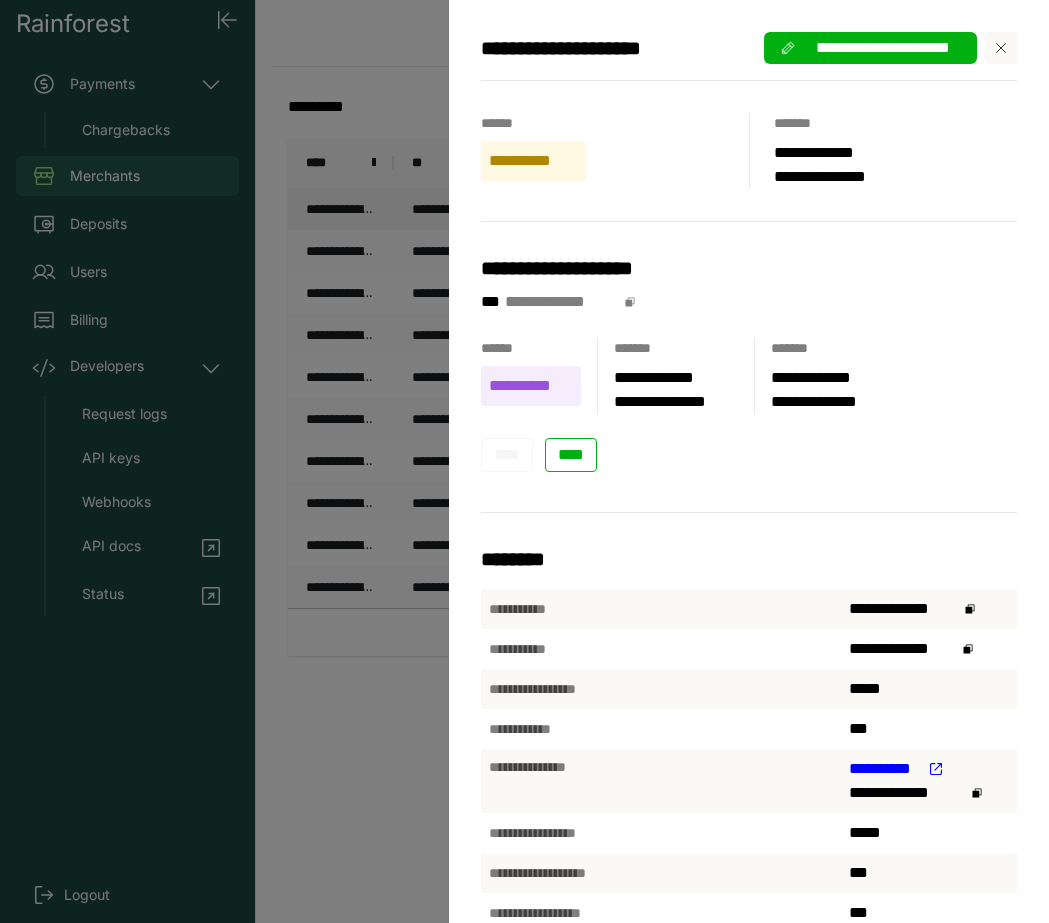 click 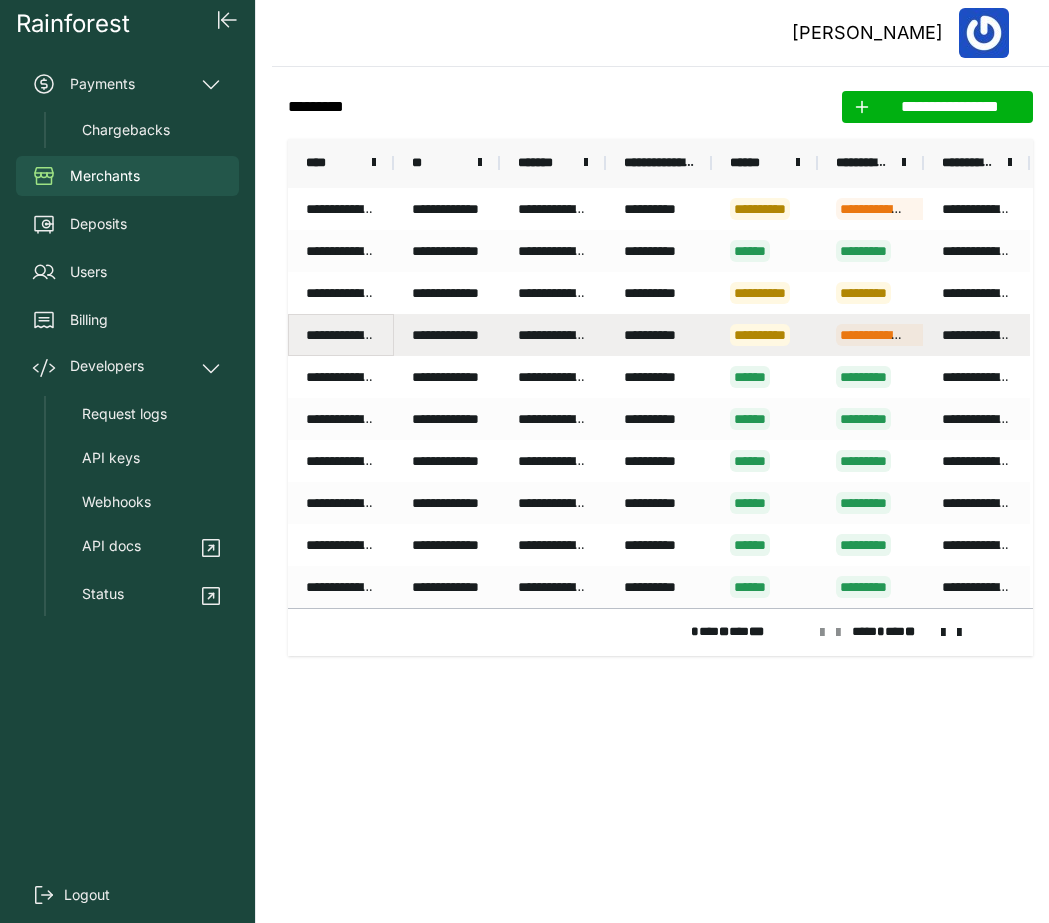 click on "**********" at bounding box center (341, 335) 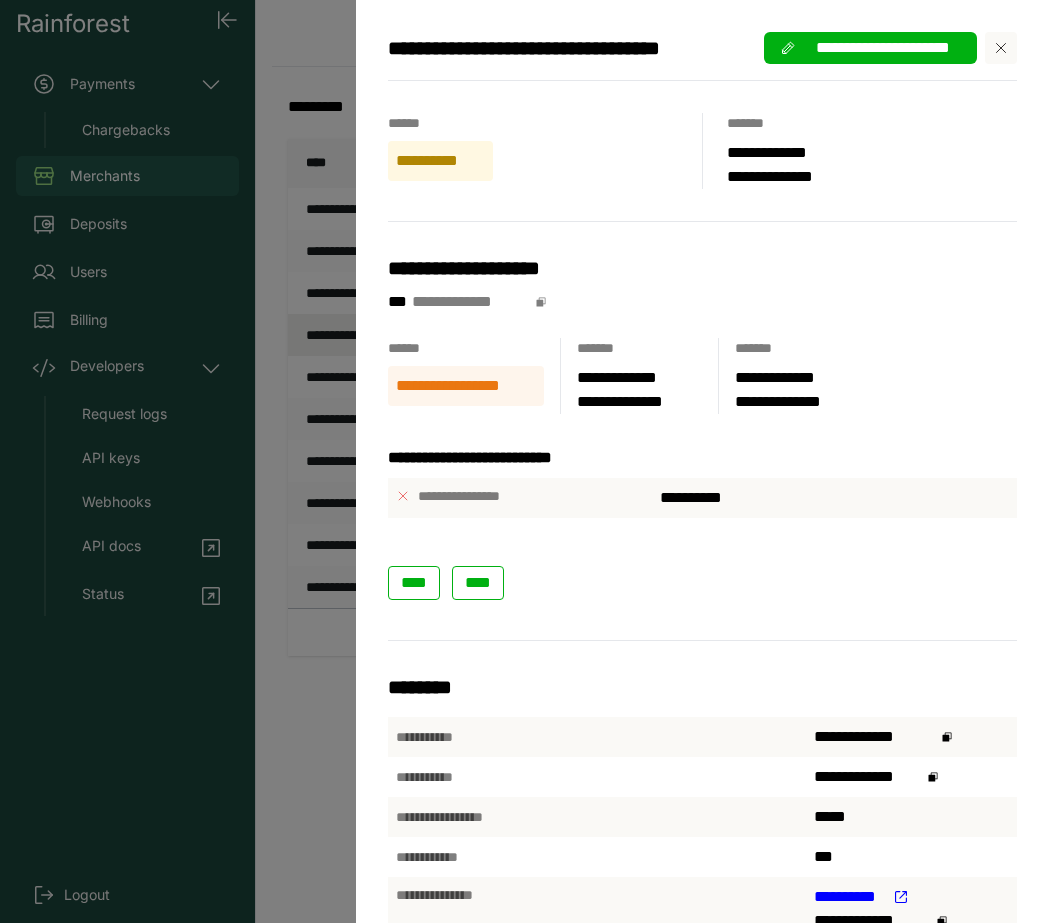 drag, startPoint x: 993, startPoint y: 49, endPoint x: 983, endPoint y: 44, distance: 11.18034 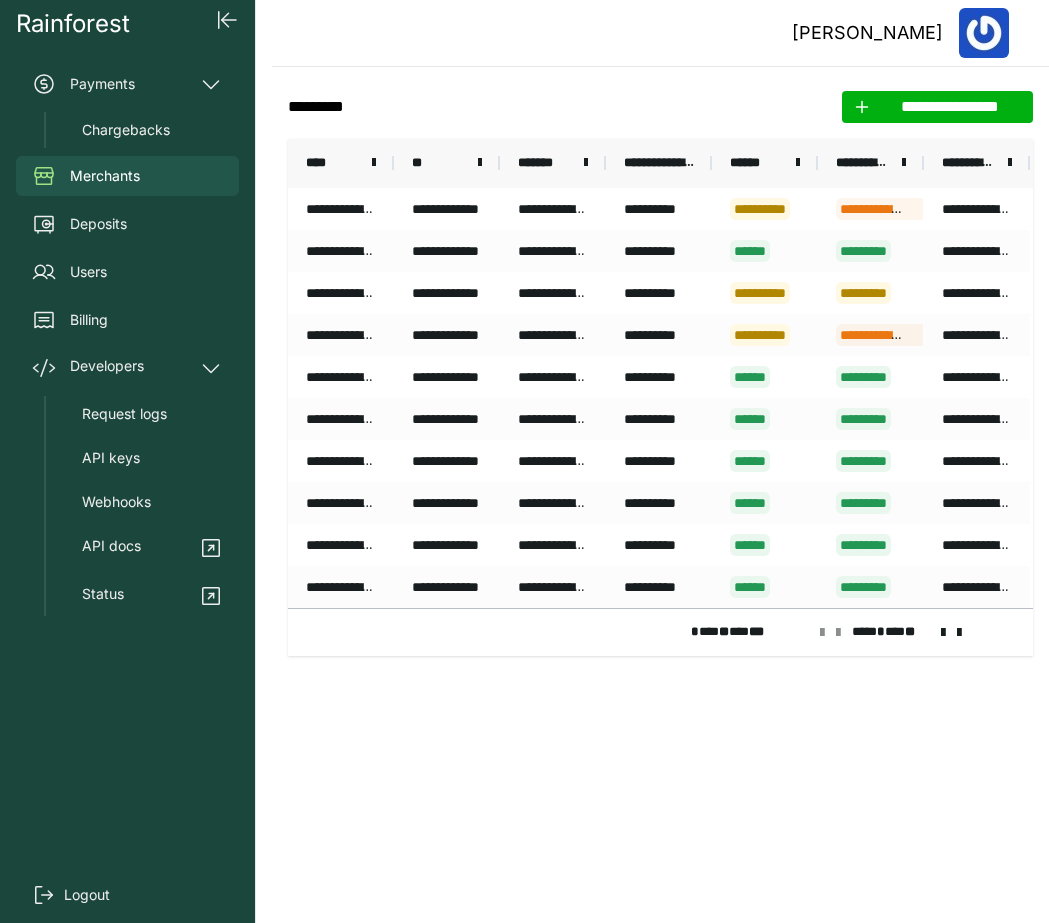click at bounding box center [943, 633] 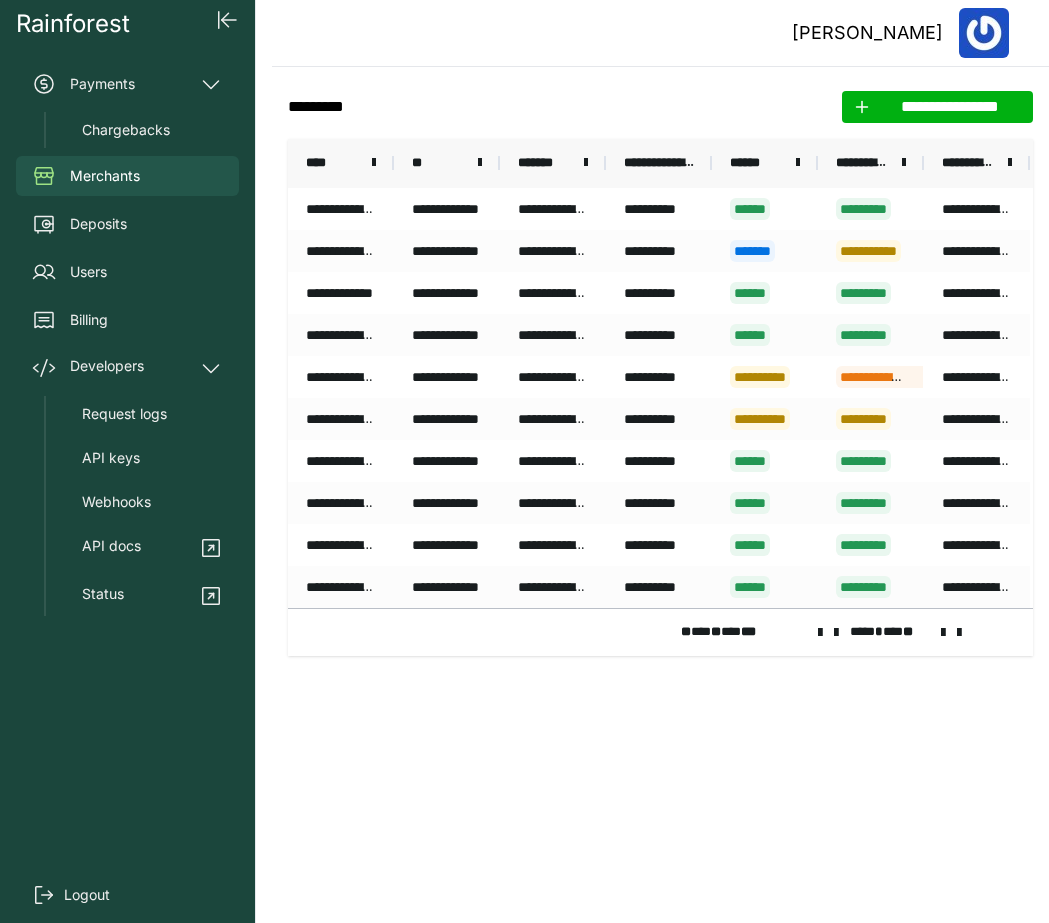 click at bounding box center (943, 633) 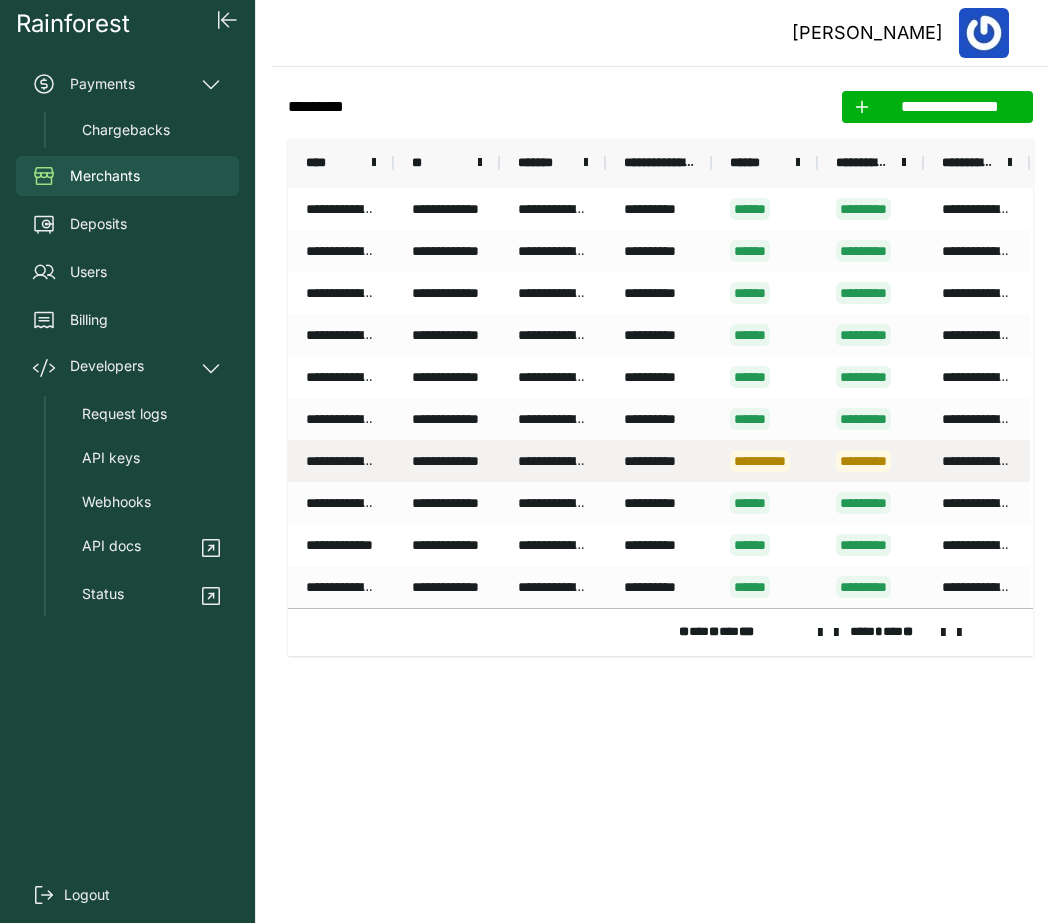 click on "**********" at bounding box center (341, 461) 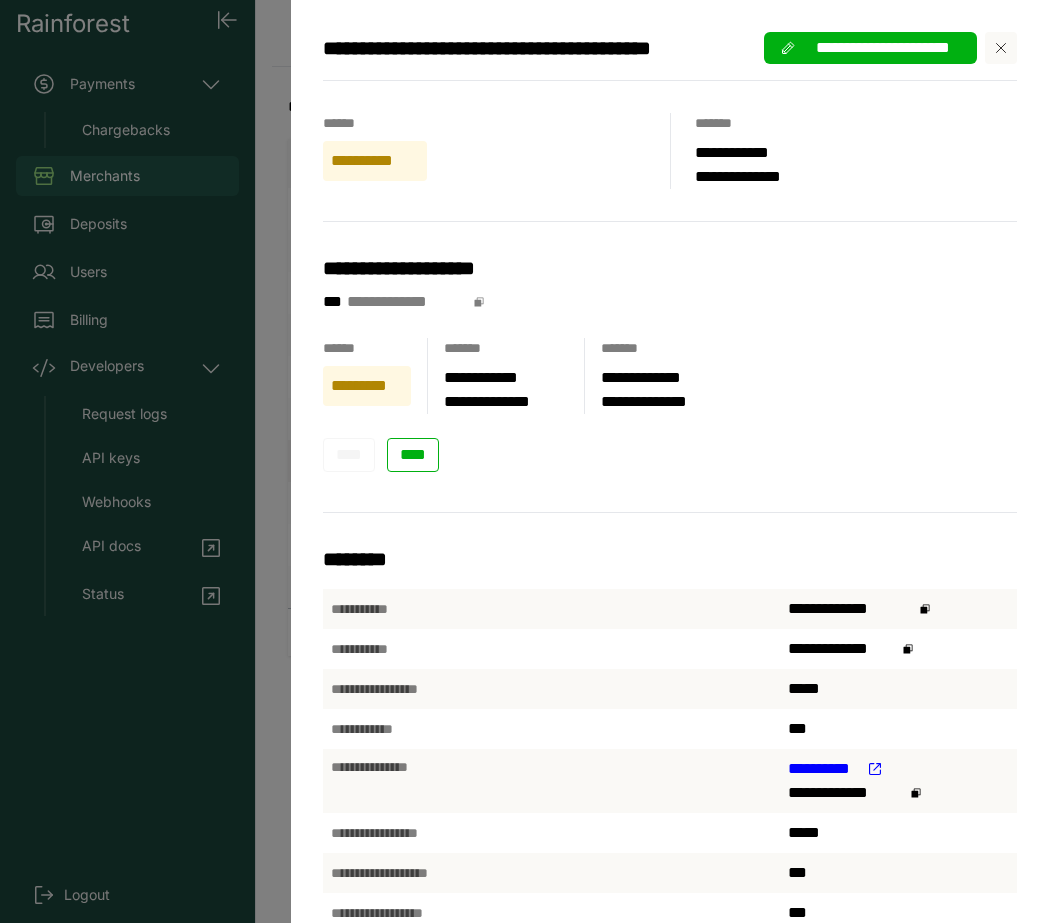 drag, startPoint x: 582, startPoint y: 38, endPoint x: 582, endPoint y: 55, distance: 17 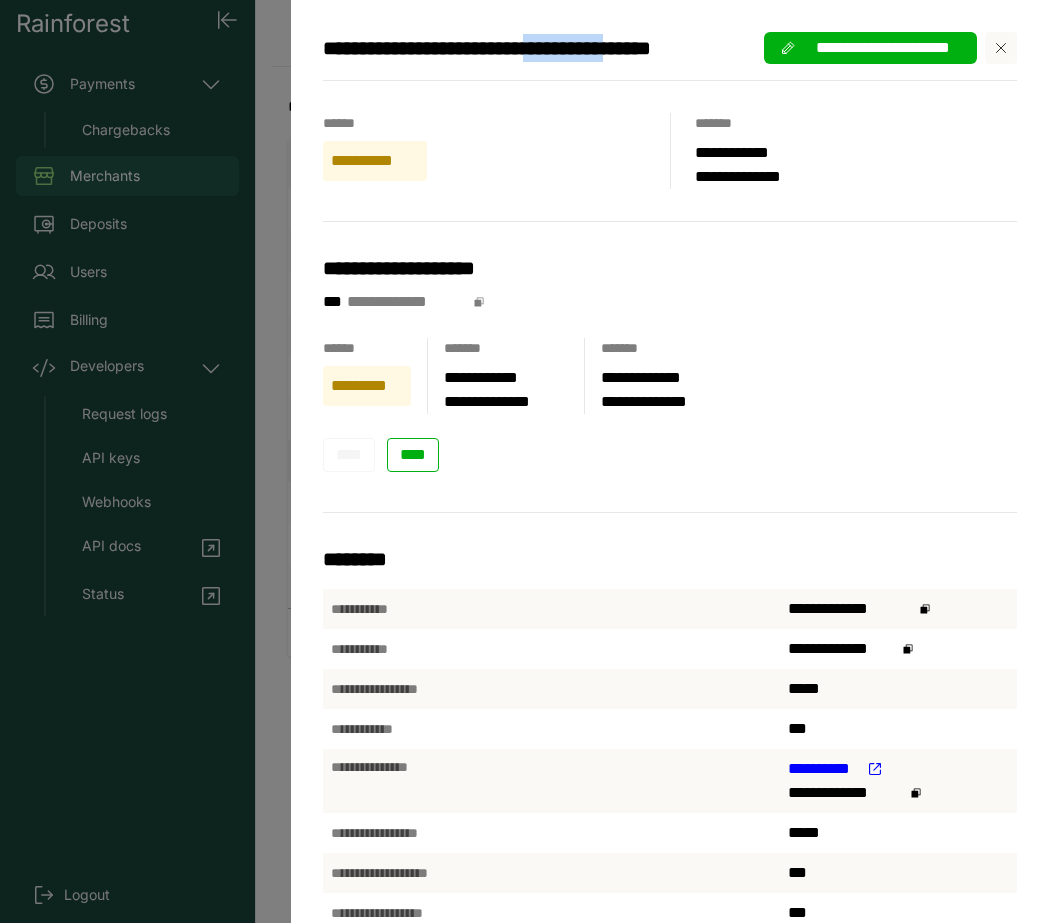 click on "**********" at bounding box center (528, 48) 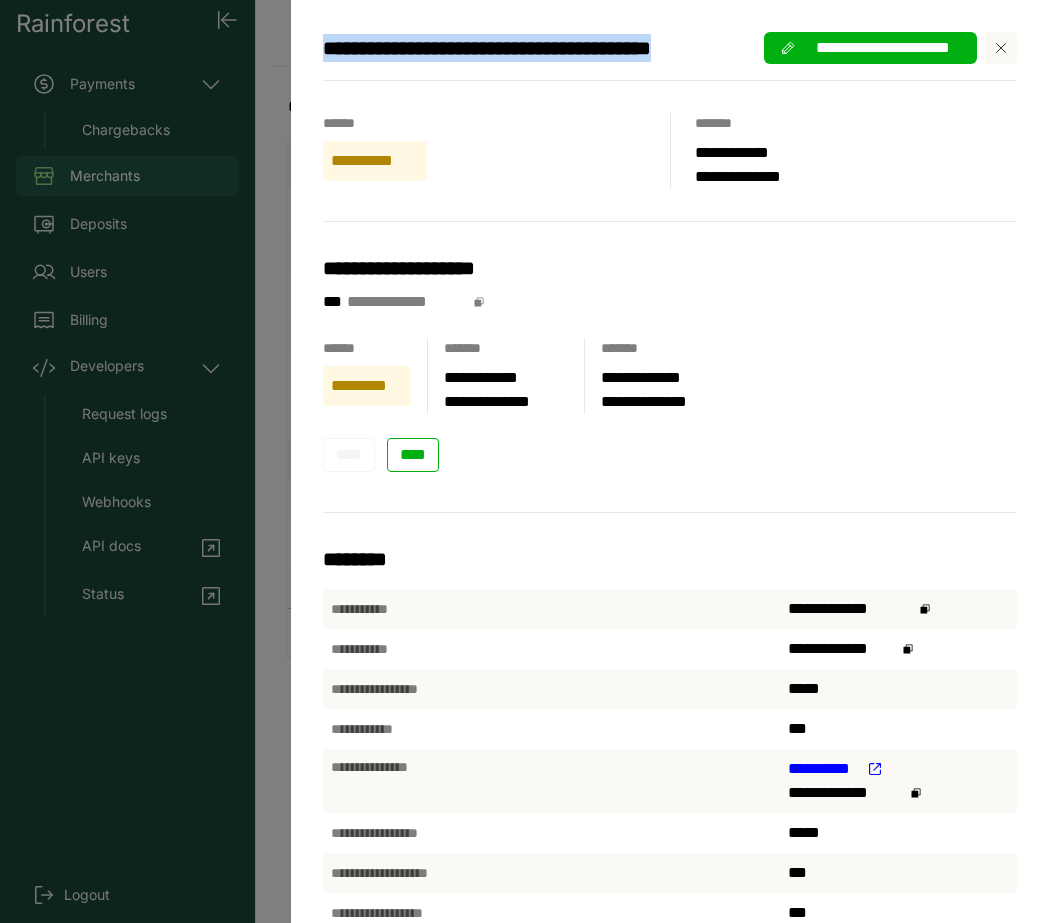 click on "**********" at bounding box center [528, 48] 